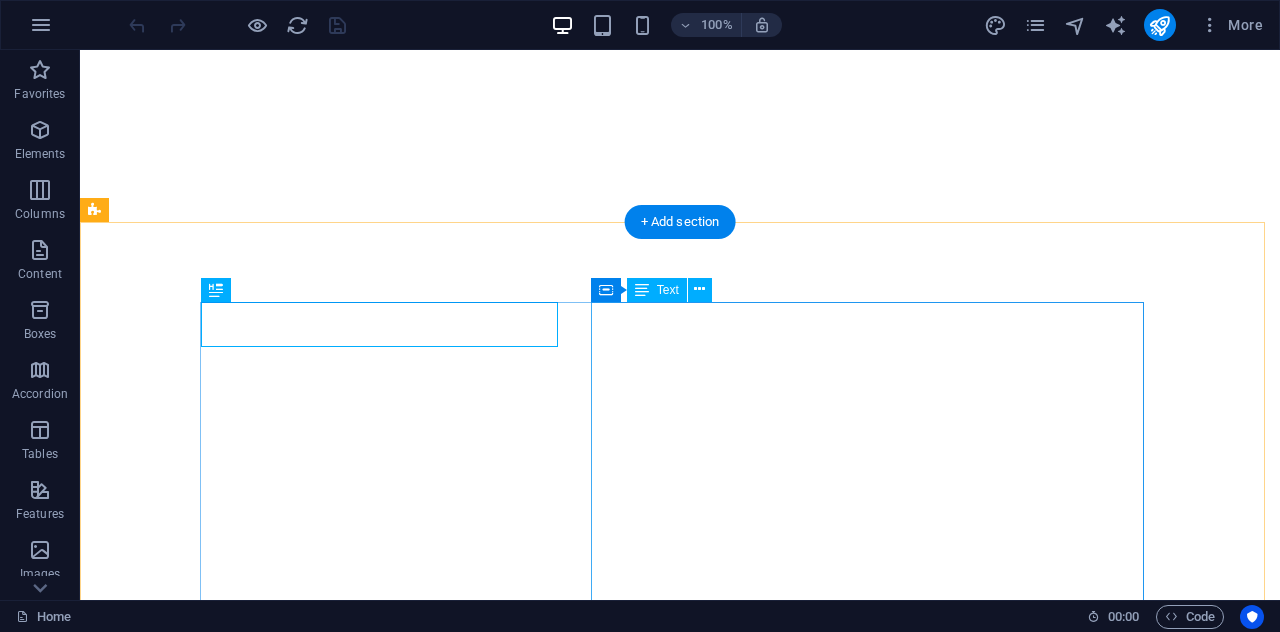 scroll, scrollTop: 0, scrollLeft: 0, axis: both 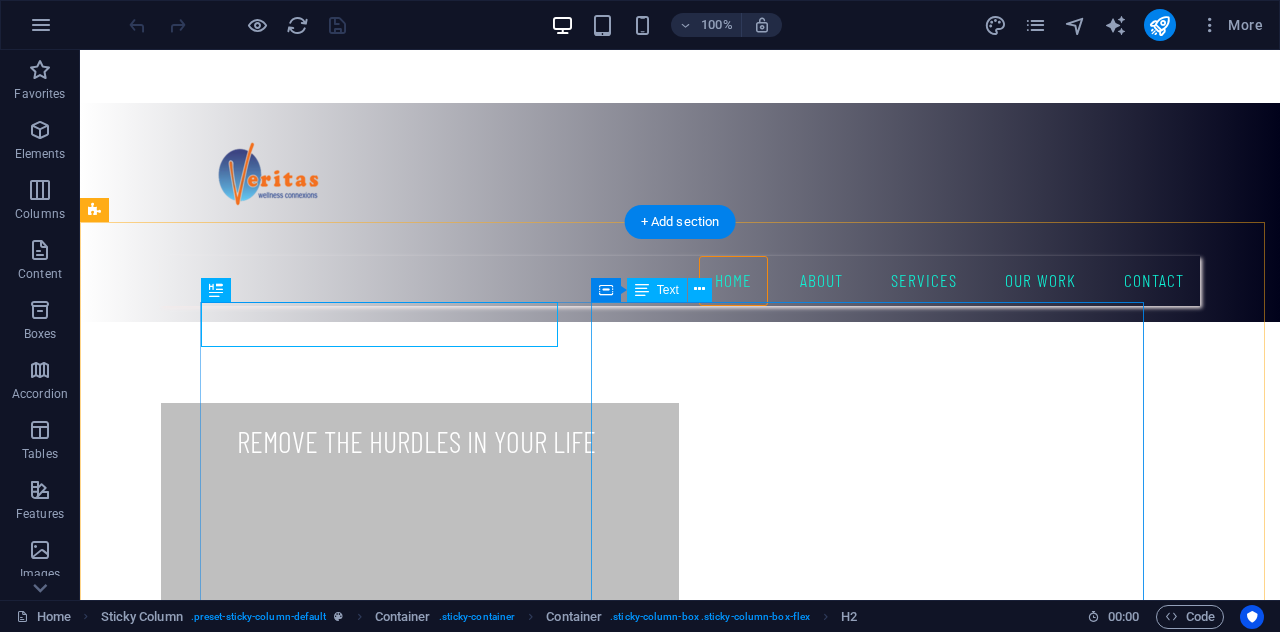 click on "Lorem ipsum dolor sit amet, consectetur adipiscing elit, sed do eiusmod tempor incididunt ut labore et dolore magna aliqua. Sit amet nisl suscipit adipiscing bibendum est. Vitae nunc sed velit dignissim sodales. Volutpat est velit egestas dui id ornare arcu odio. Nam at lectus urna duis convallis convallis tellus id. Ullamcorper dignissim cras tincidunt lobortis feugiat vivamus. Laoreet sit amet cursus sit amet dictum sit amet justo. Sem integer vitae justo eget magna fermentum iaculis. Pharetra pharetra massa massa ultricies. Blandit libero volutpat sed cras. Varius quam quisque id diam. Dui sapien eget mi proin sed libero enim. Venenatis tellus in metus vulputate eu scelerisque felis imperdiet proin. Pulvinar mattis nunc sed blandit libero volutpat sed. Consequat ac felis donec et odio pellentesque diam volutpat commodo. Massa eget egestas purus viverra. Sed cras ornare arcu dui. Leo urna molestie at elementum eu. Erat nam at lectus urna duis convallis convallis." at bounding box center [680, 1182] 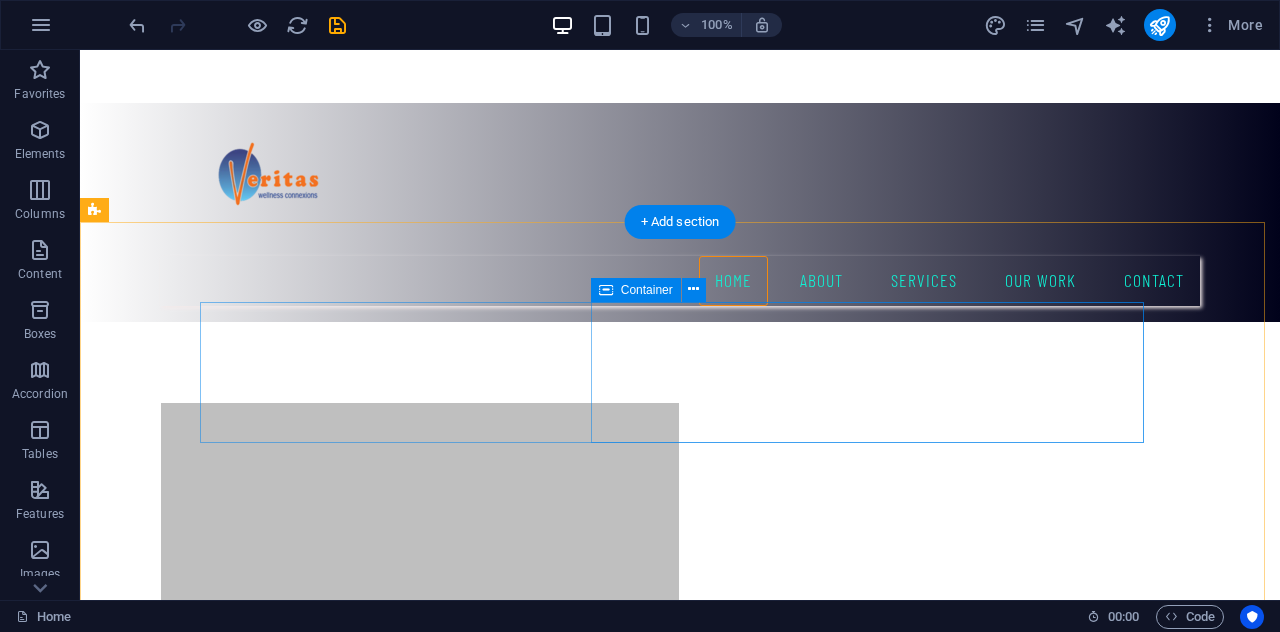 click on "Drop content here or  Add elements  Paste clipboard" at bounding box center (680, 1157) 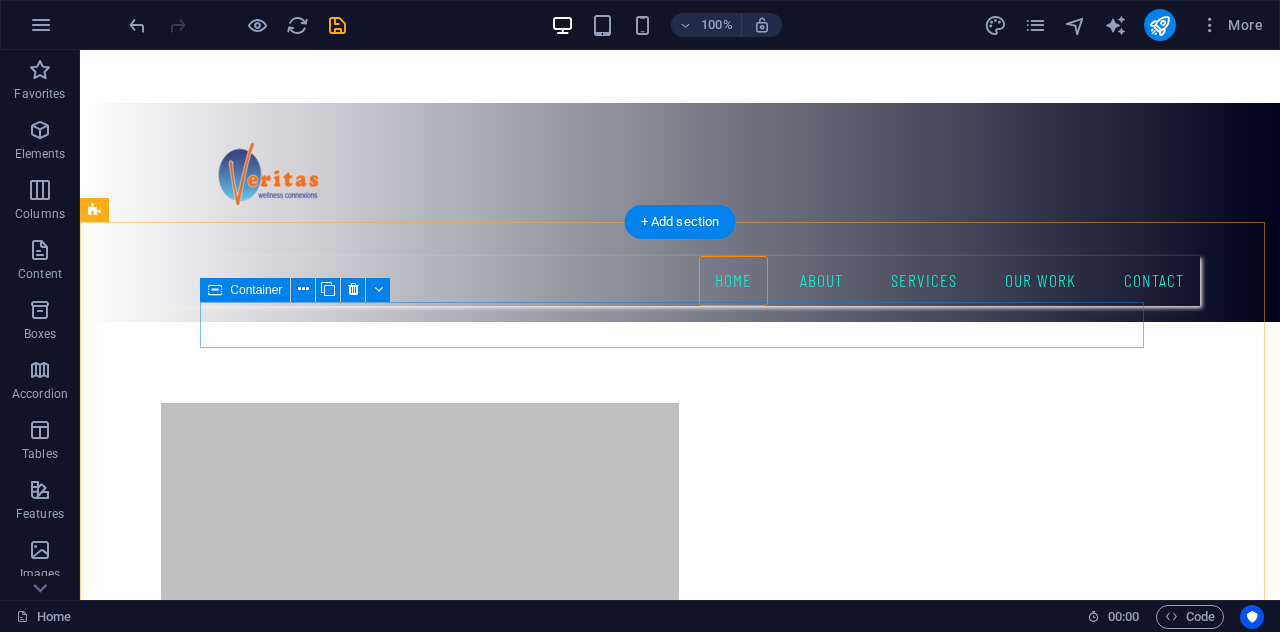 click on "New headline 1" at bounding box center (680, 1047) 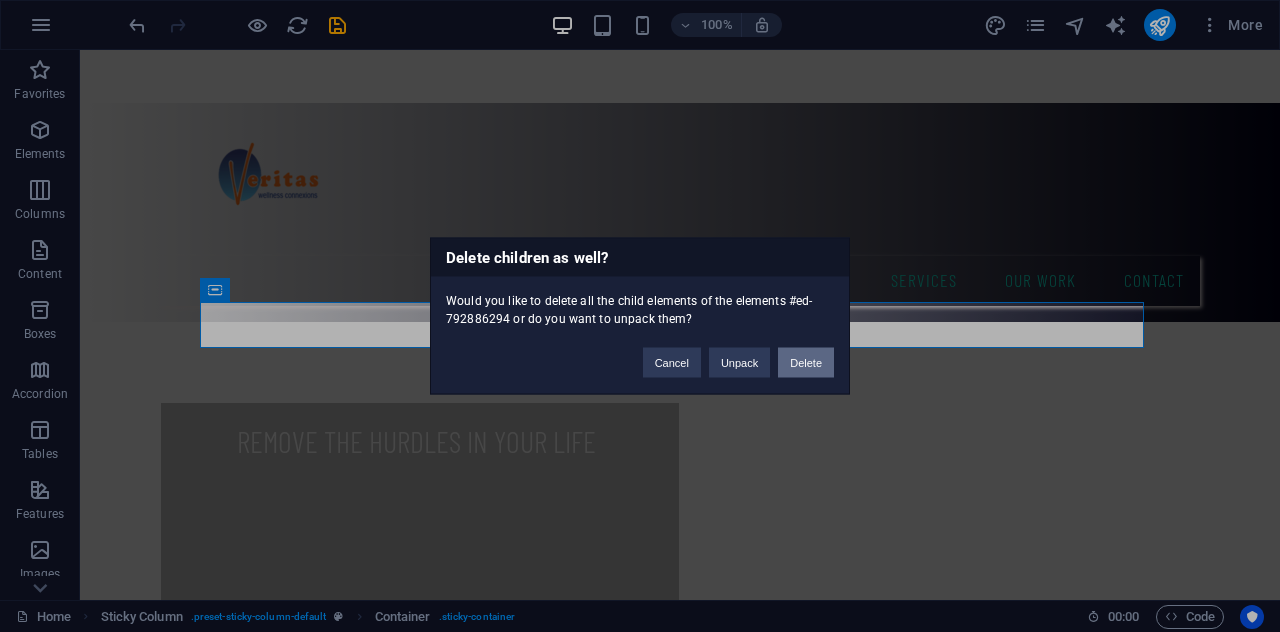 click on "Delete" at bounding box center (806, 363) 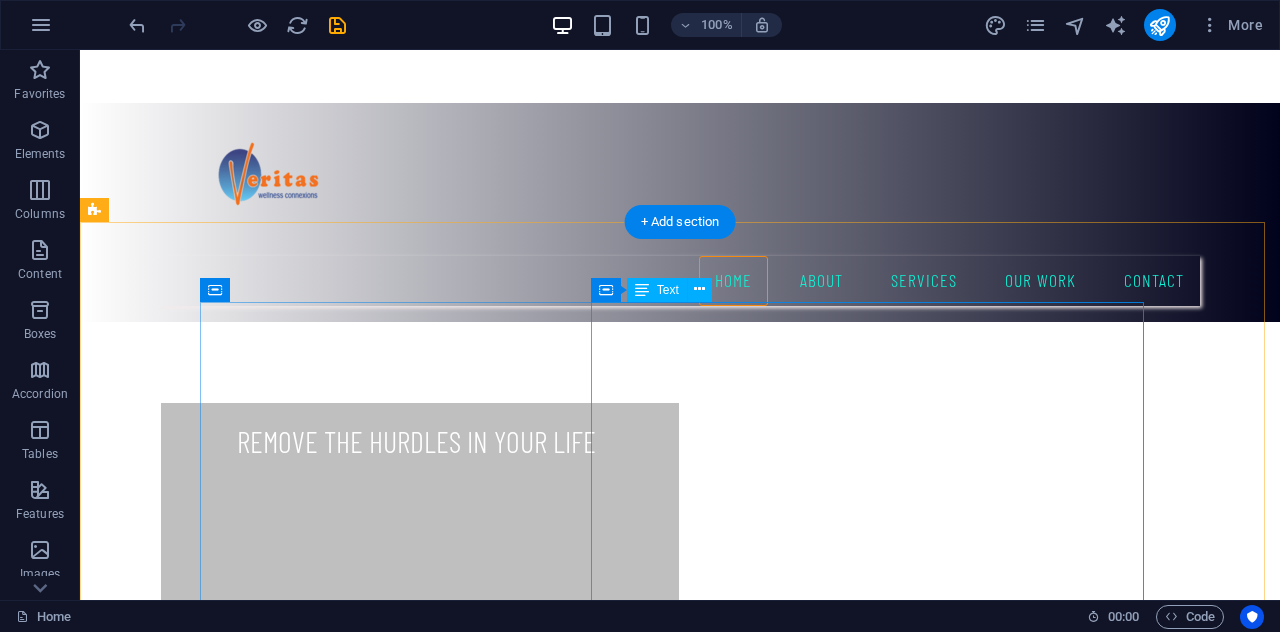 click on "Lorem ipsum dolor sit amet, consectetur adipiscing elit, sed do eiusmod tempor incididunt ut labore et dolore magna aliqua. Sit amet nisl suscipit adipiscing bibendum est. Vitae nunc sed velit dignissim sodales. Volutpat est velit egestas dui id ornare arcu odio. Nam at lectus urna duis convallis convallis tellus id. Ullamcorper dignissim cras tincidunt lobortis feugiat vivamus. Laoreet sit amet cursus sit amet dictum sit amet justo. Sem integer vitae justo eget magna fermentum iaculis. Pharetra pharetra massa massa ultricies. Blandit libero volutpat sed cras. Varius quam quisque id diam. Dui sapien eget mi proin sed libero enim. Venenatis tellus in metus vulputate eu scelerisque felis imperdiet proin. Pulvinar mattis nunc sed blandit libero volutpat sed. Consequat ac felis donec et odio pellentesque diam volutpat commodo. Massa eget egestas purus viverra. Sed cras ornare arcu dui. Leo urna molestie at elementum eu. Erat nam at lectus urna duis convallis convallis." at bounding box center (680, 1182) 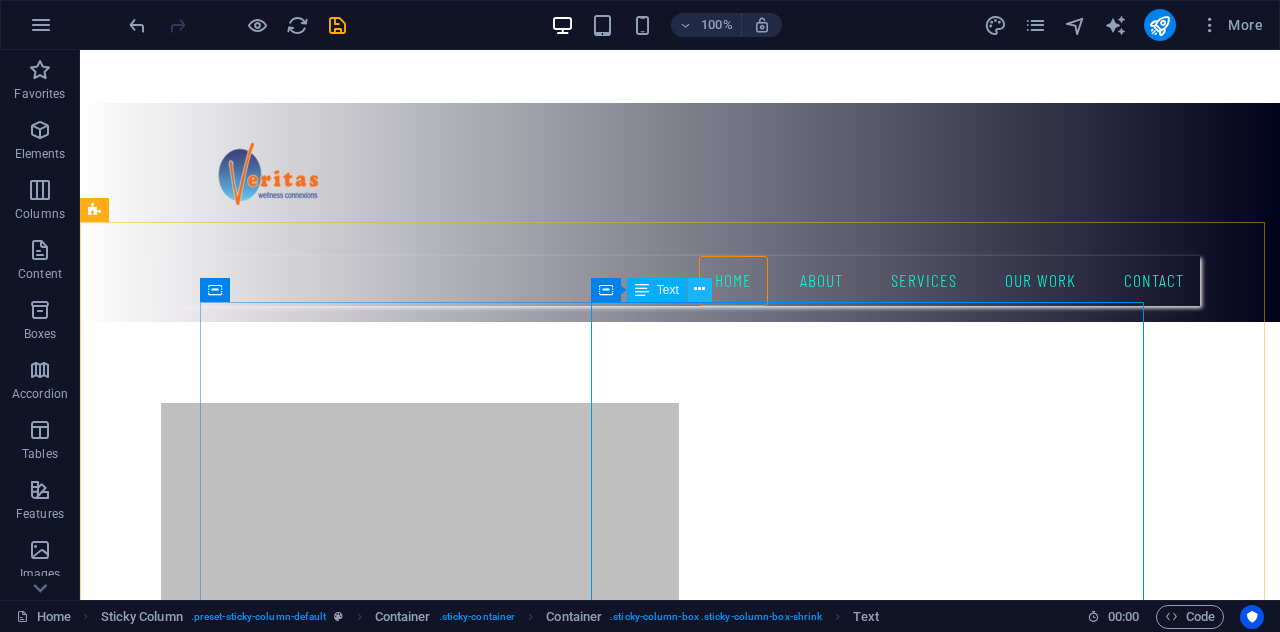 click at bounding box center (699, 289) 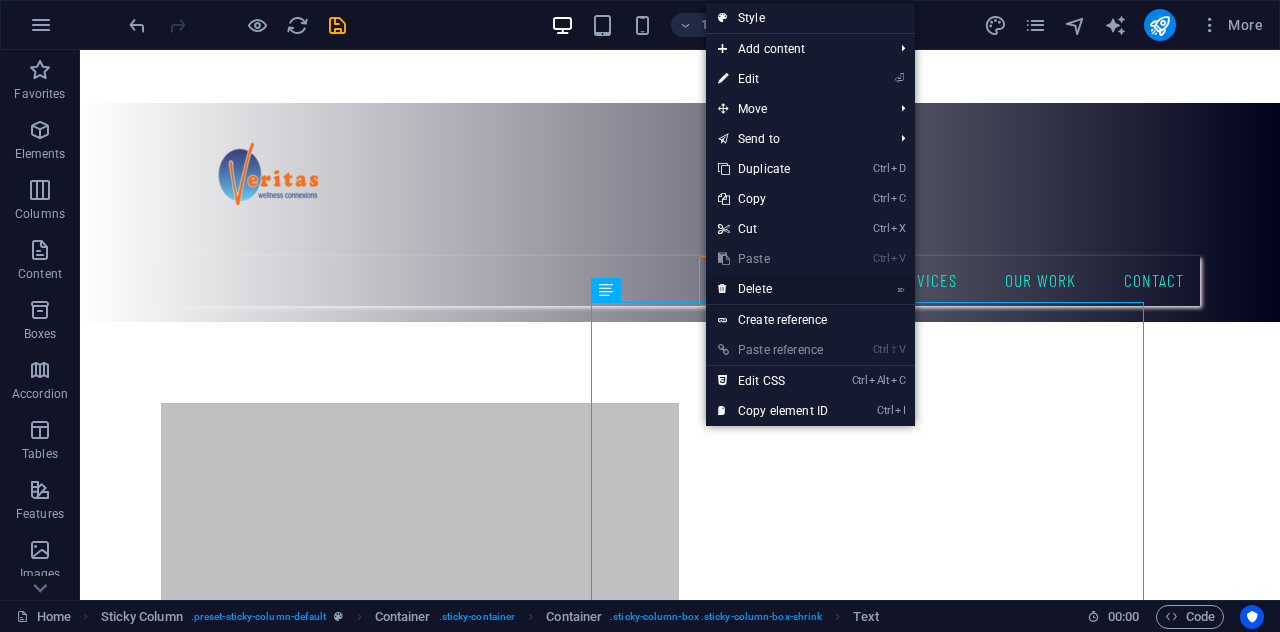 click on "⌦  Delete" at bounding box center (773, 289) 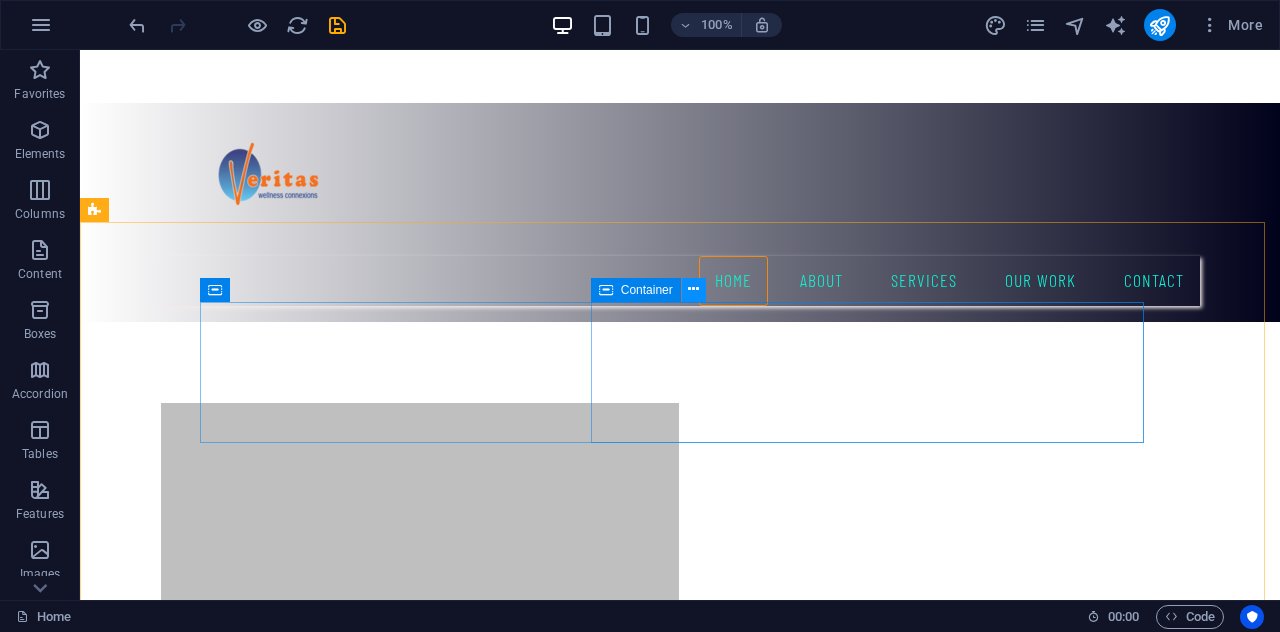 click at bounding box center (693, 289) 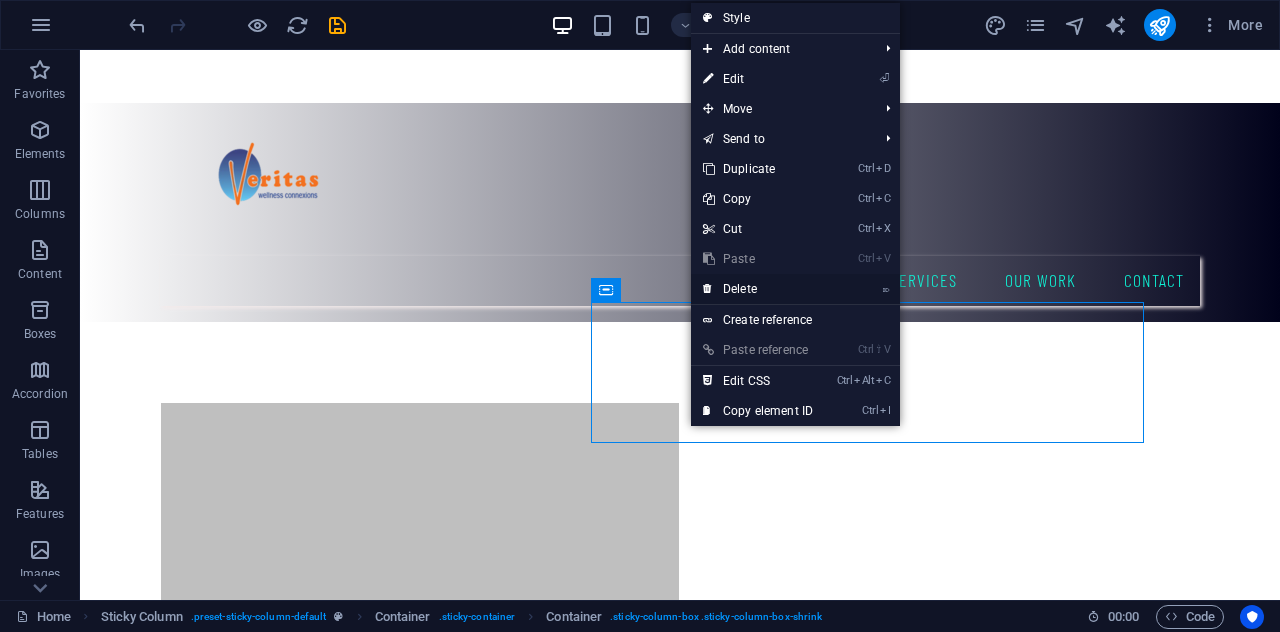 click on "⌦  Delete" at bounding box center [758, 289] 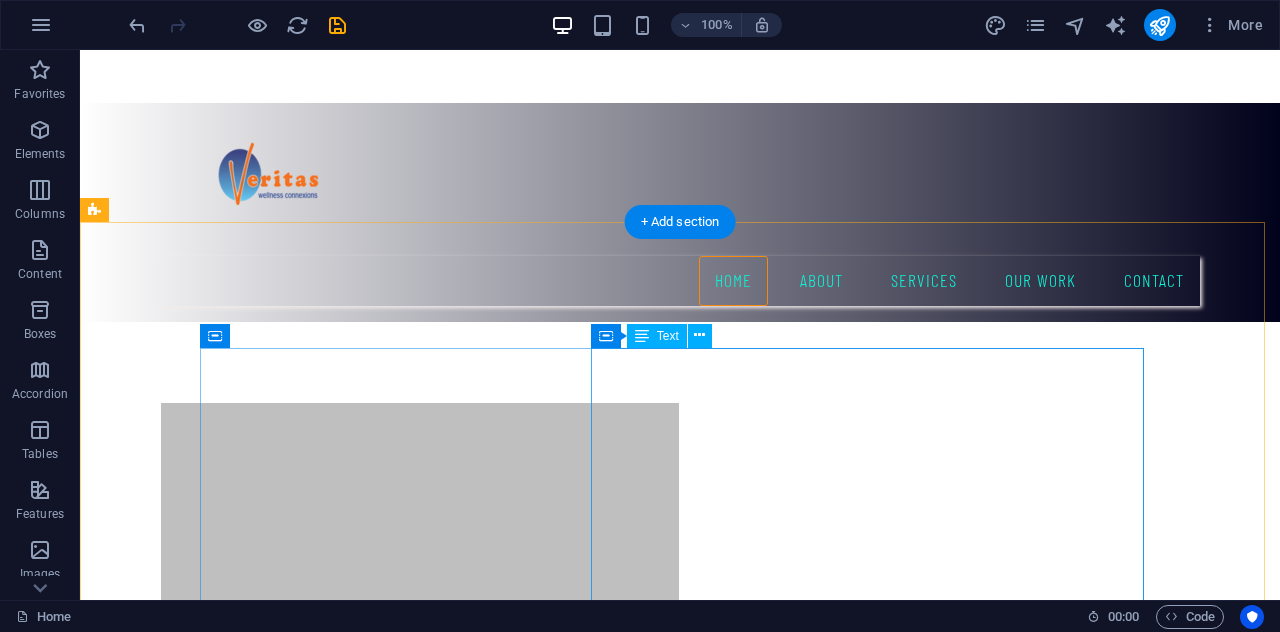 click on "Lorem ipsum dolor sit amet, consectetur adipiscing elit, sed do eiusmod tempor incididunt ut labore et dolore magna aliqua. Sit amet nisl suscipit adipiscing bibendum est. Vitae nunc sed velit dignissim sodales. Volutpat est velit egestas dui id ornare arcu odio. Nam at lectus urna duis convallis convallis tellus id. Ullamcorper dignissim cras tincidunt lobortis feugiat vivamus. Laoreet sit amet cursus sit amet dictum sit amet justo. Sem integer vitae justo eget magna fermentum iaculis. Pharetra pharetra massa massa ultricies. Blandit libero volutpat sed cras. Varius quam quisque id diam. Dui sapien eget mi proin sed libero enim. Venenatis tellus in metus vulputate eu scelerisque felis imperdiet proin. Pulvinar mattis nunc sed blandit libero volutpat sed. Consequat ac felis donec et odio pellentesque diam volutpat commodo. Massa eget egestas purus viverra. Sed cras ornare arcu dui. Leo urna molestie at elementum eu. Erat nam at lectus urna duis convallis convallis." at bounding box center [680, 1229] 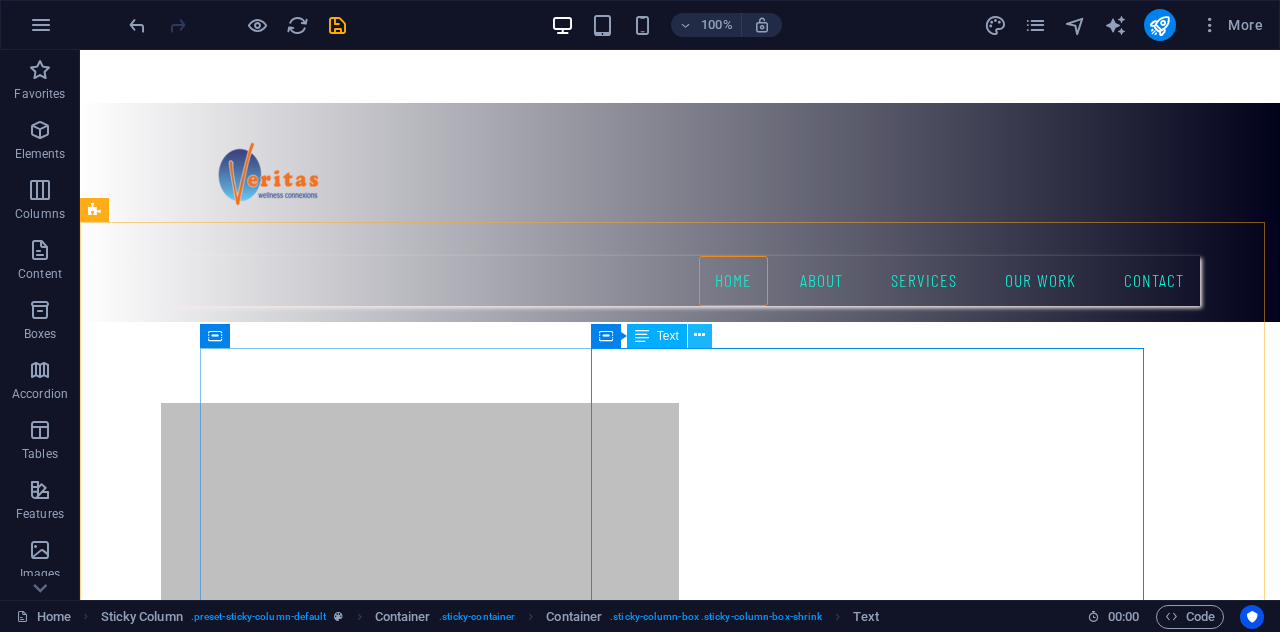 click at bounding box center (699, 335) 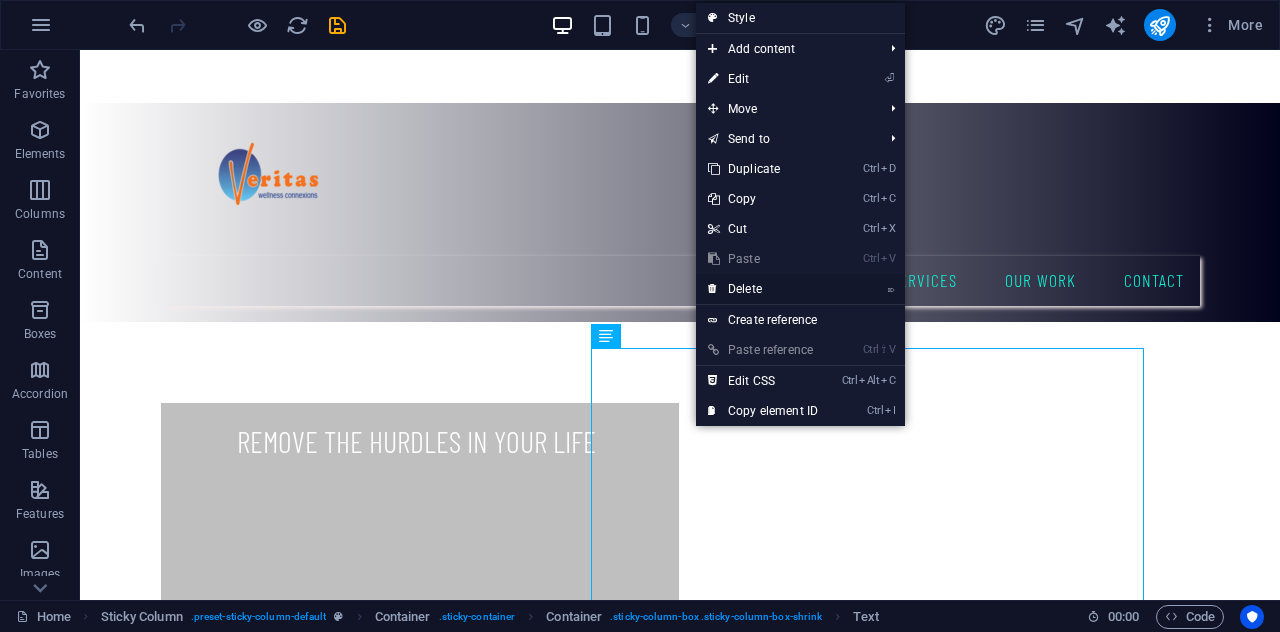 click on "⌦  Delete" at bounding box center [763, 289] 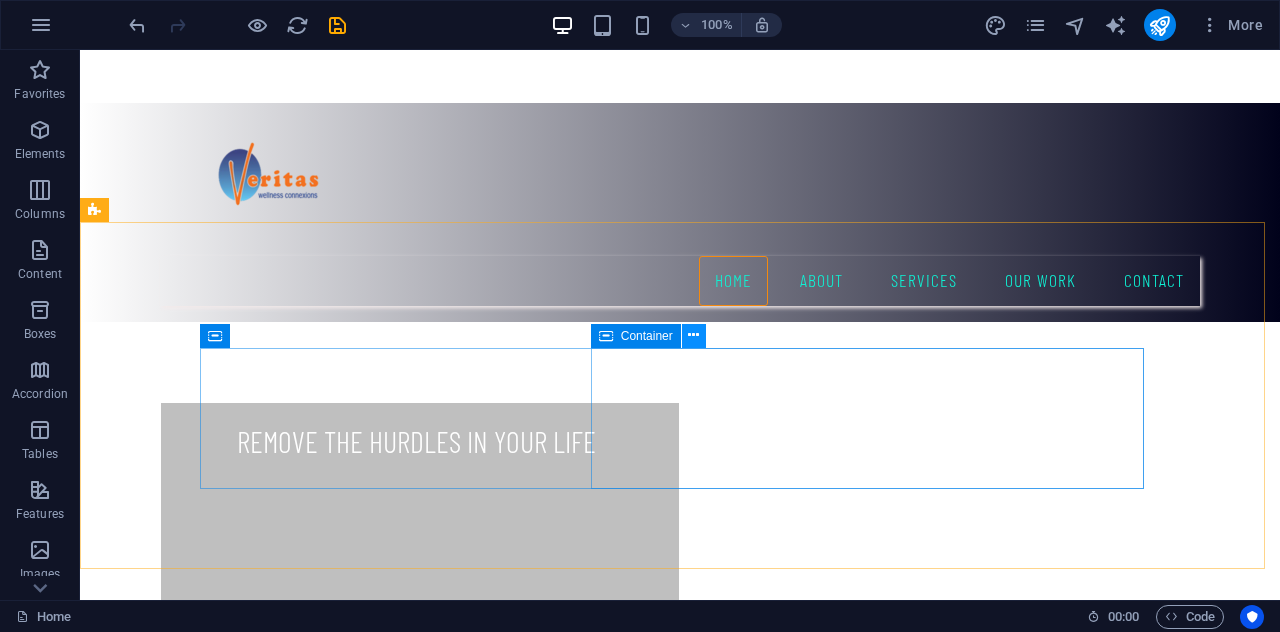 click at bounding box center (693, 335) 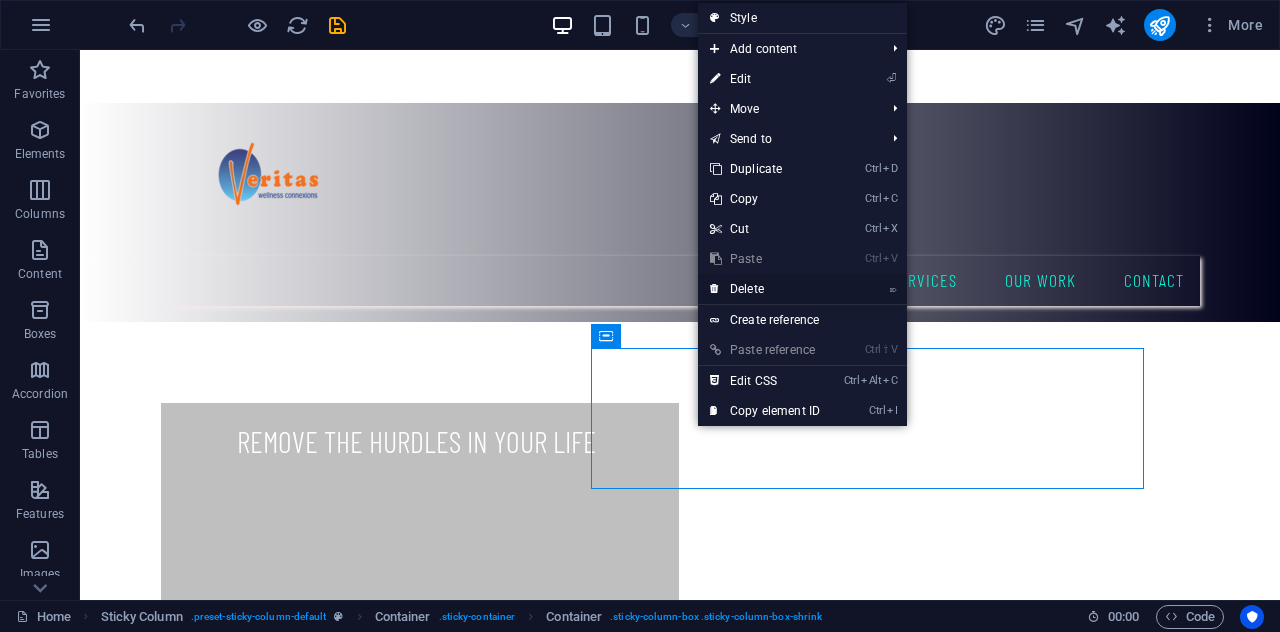 click on "⌦  Delete" at bounding box center [765, 289] 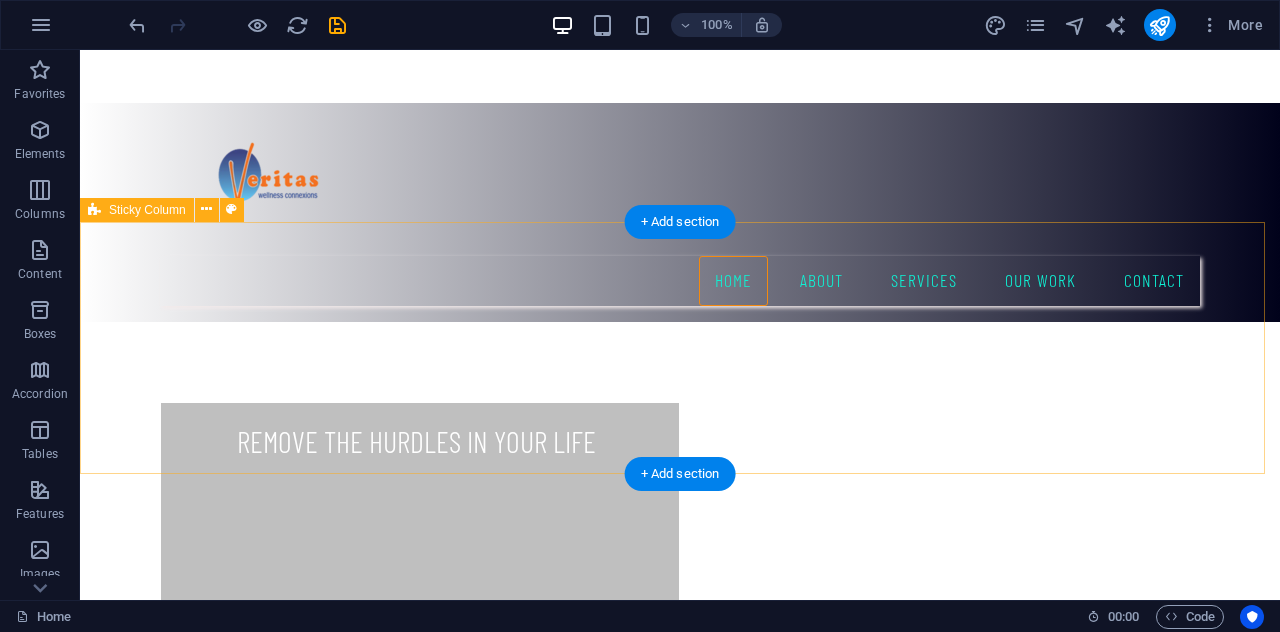 click on "New headline 2 New headline 3" at bounding box center [680, 1070] 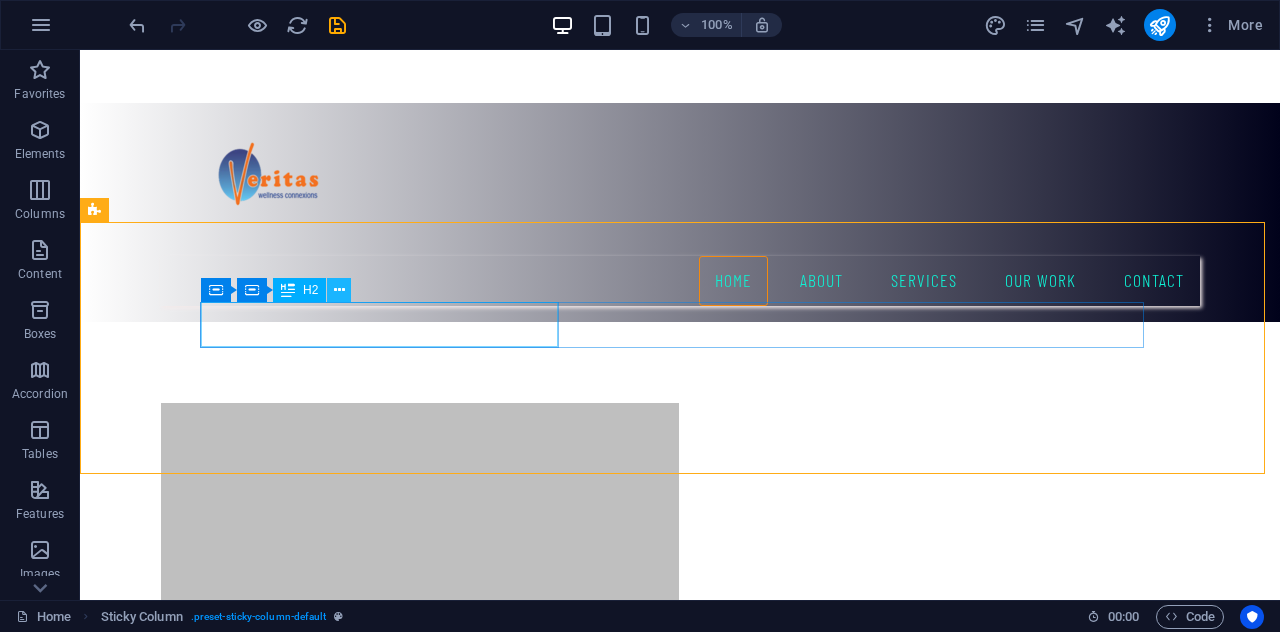 click at bounding box center (339, 290) 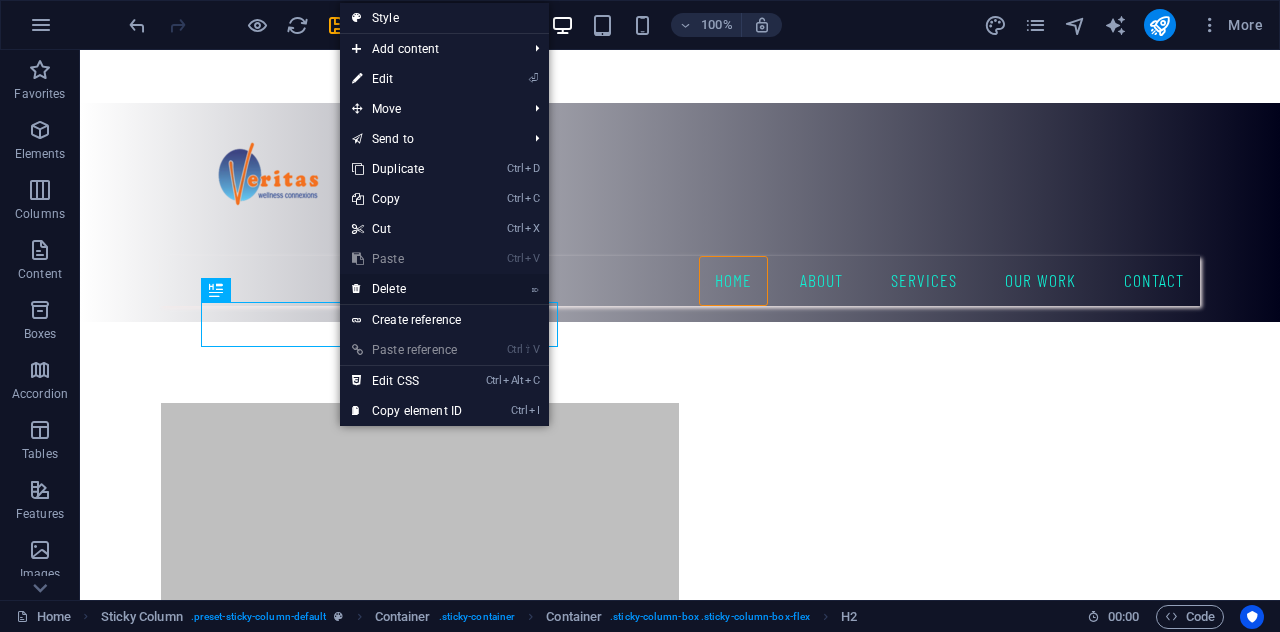 click on "⌦  Delete" at bounding box center (407, 289) 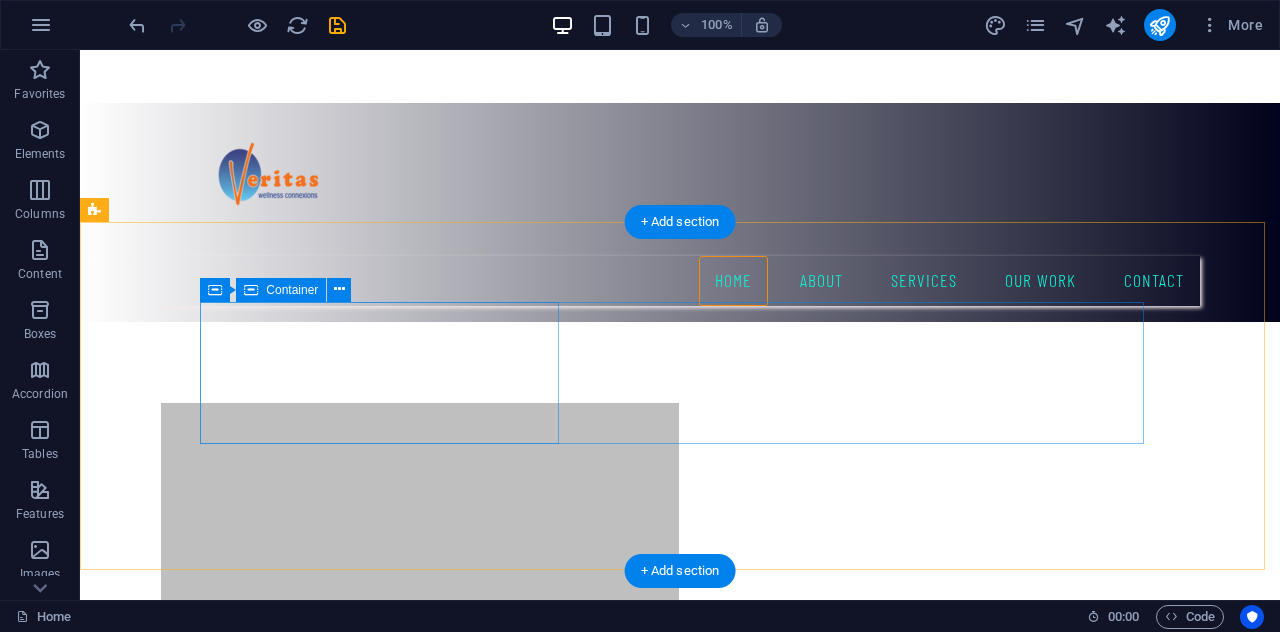 click on "Drop content here or  Add elements  Paste clipboard" at bounding box center (680, 1096) 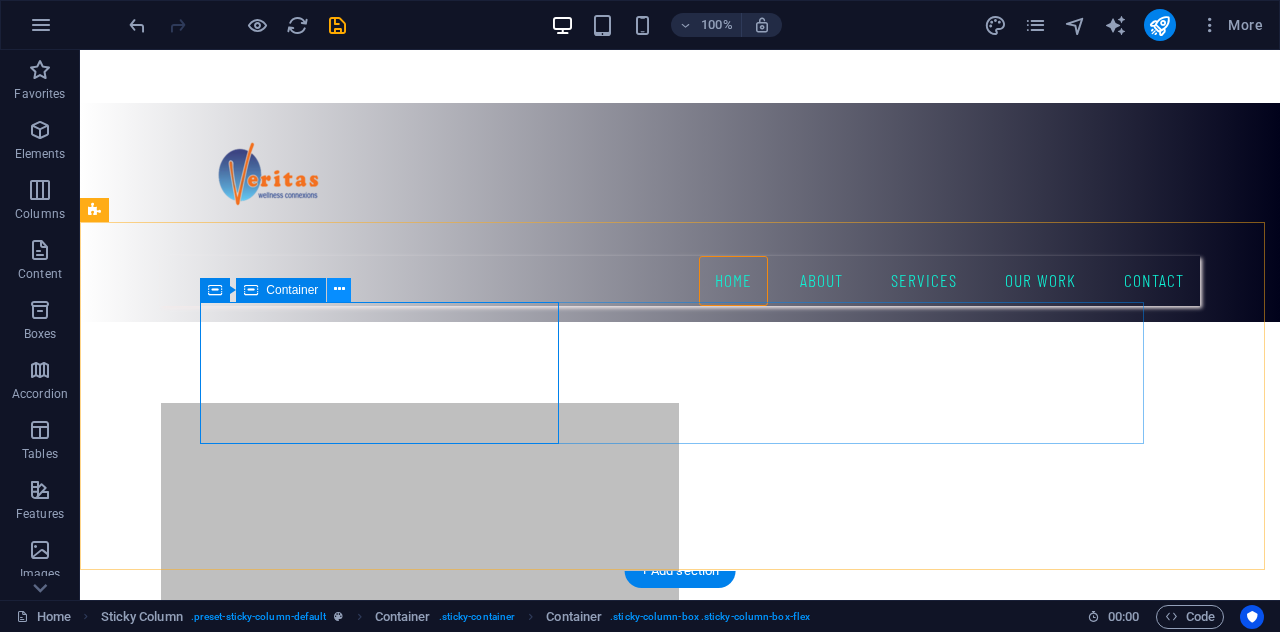 click at bounding box center (339, 289) 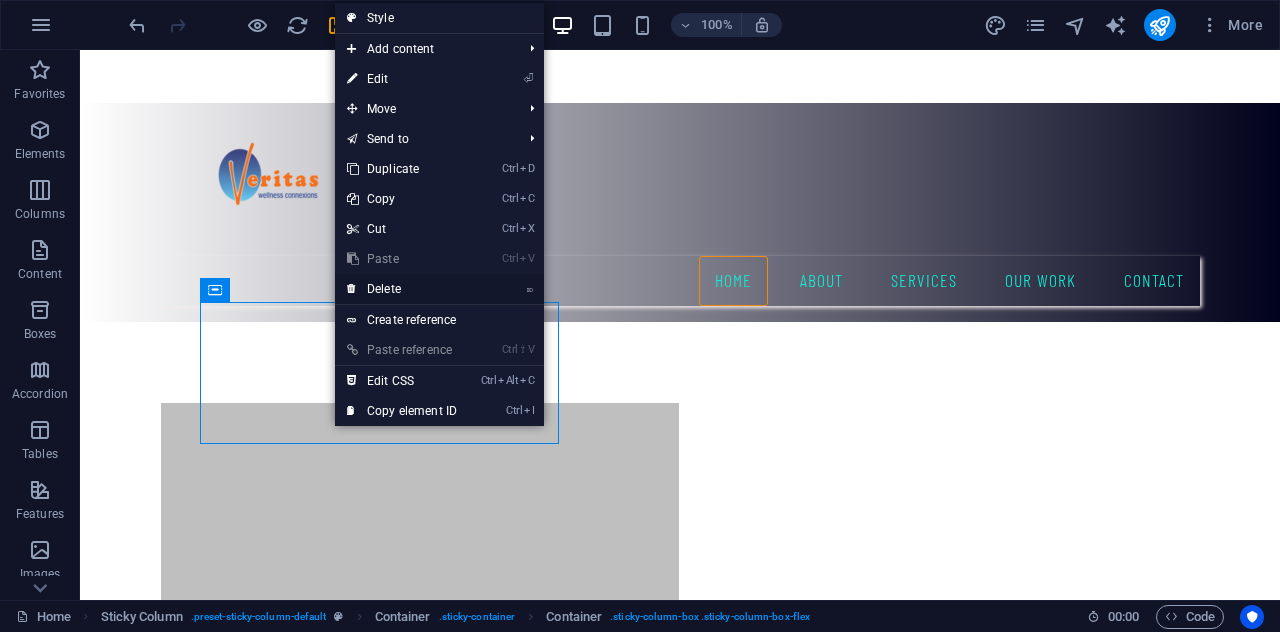 click on "⌦  Delete" at bounding box center (402, 289) 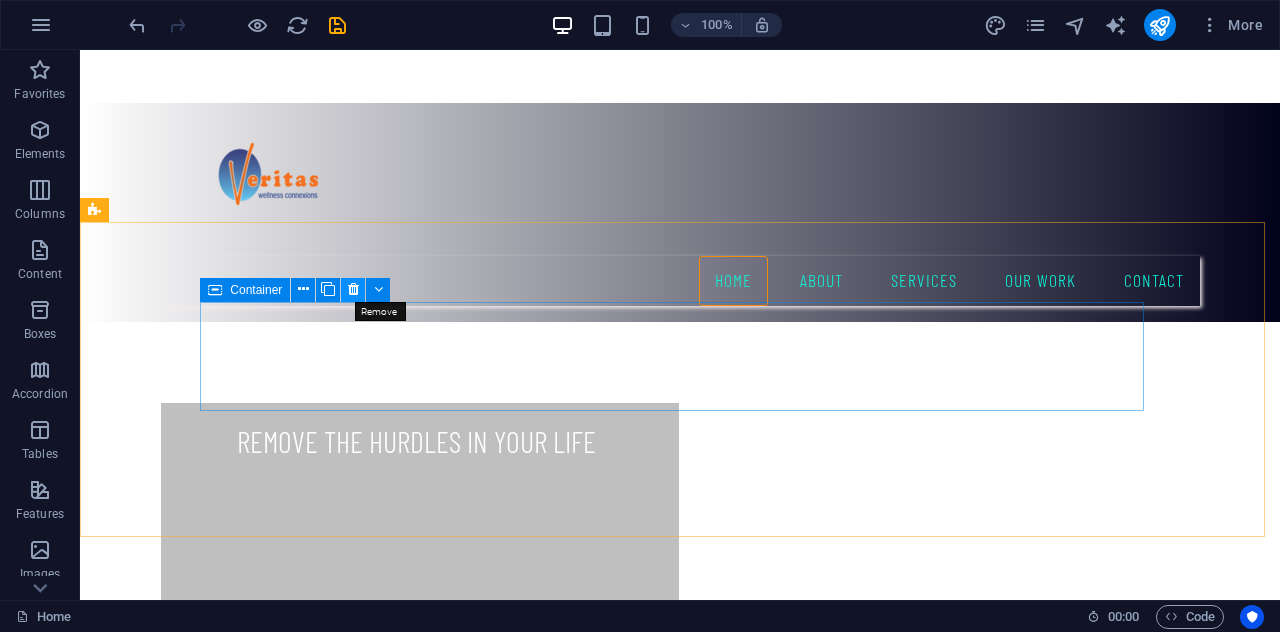 click at bounding box center (353, 289) 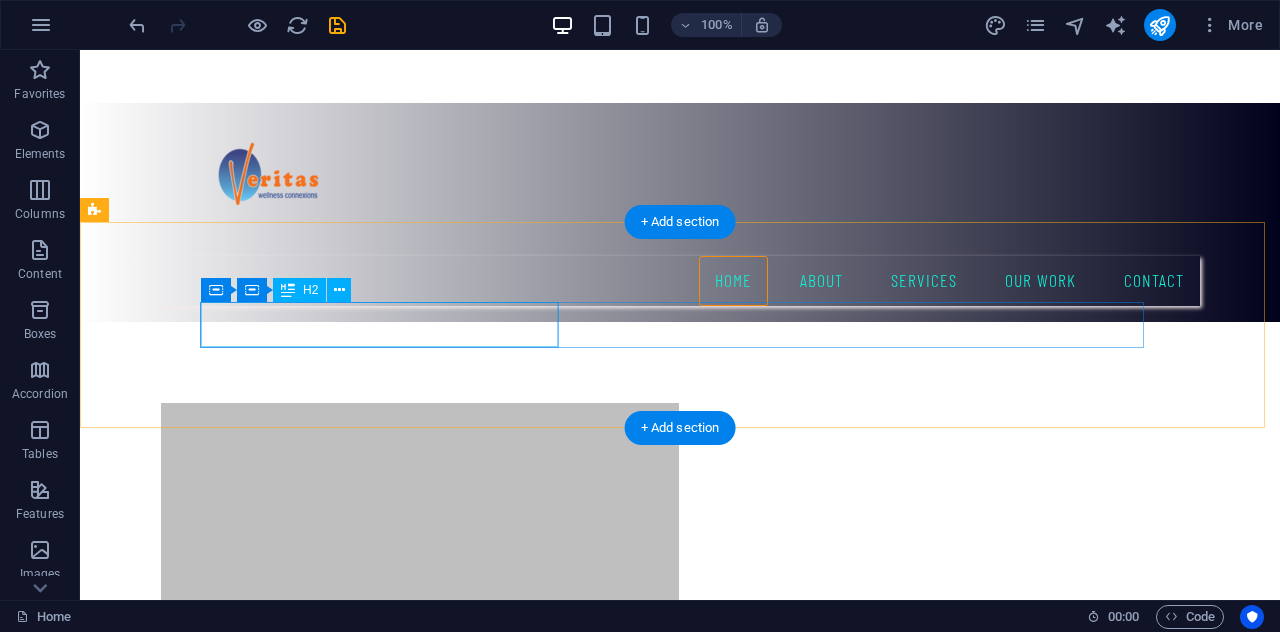 click on "New headline 3" at bounding box center [680, 1047] 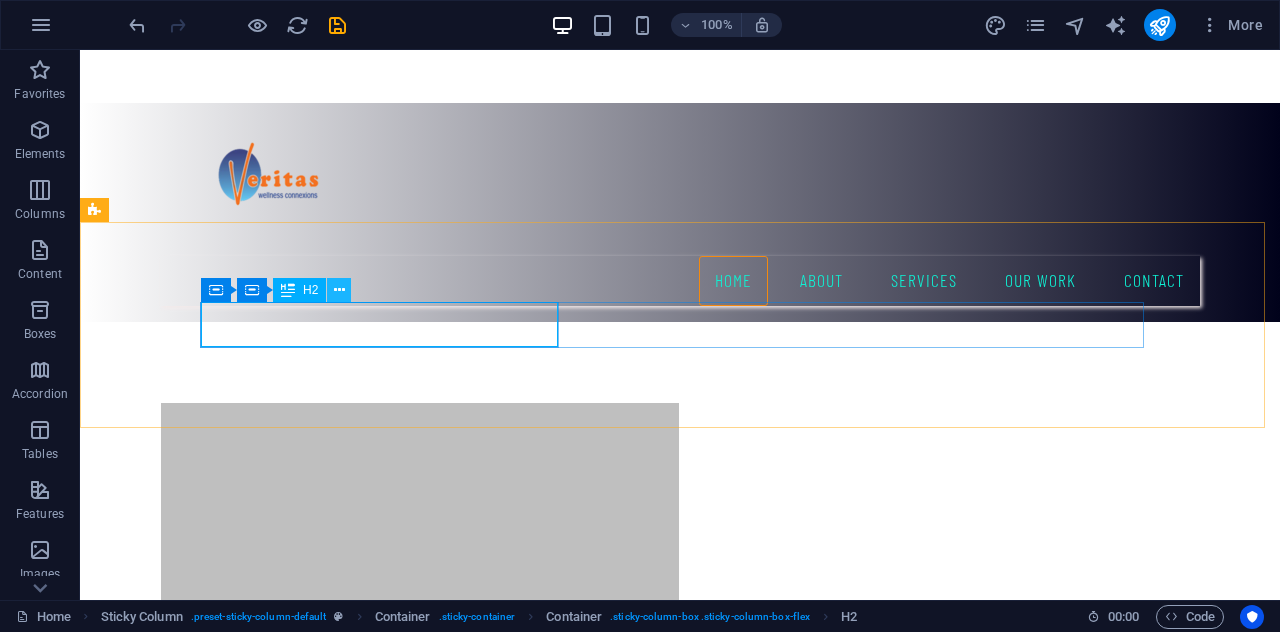 click at bounding box center [339, 290] 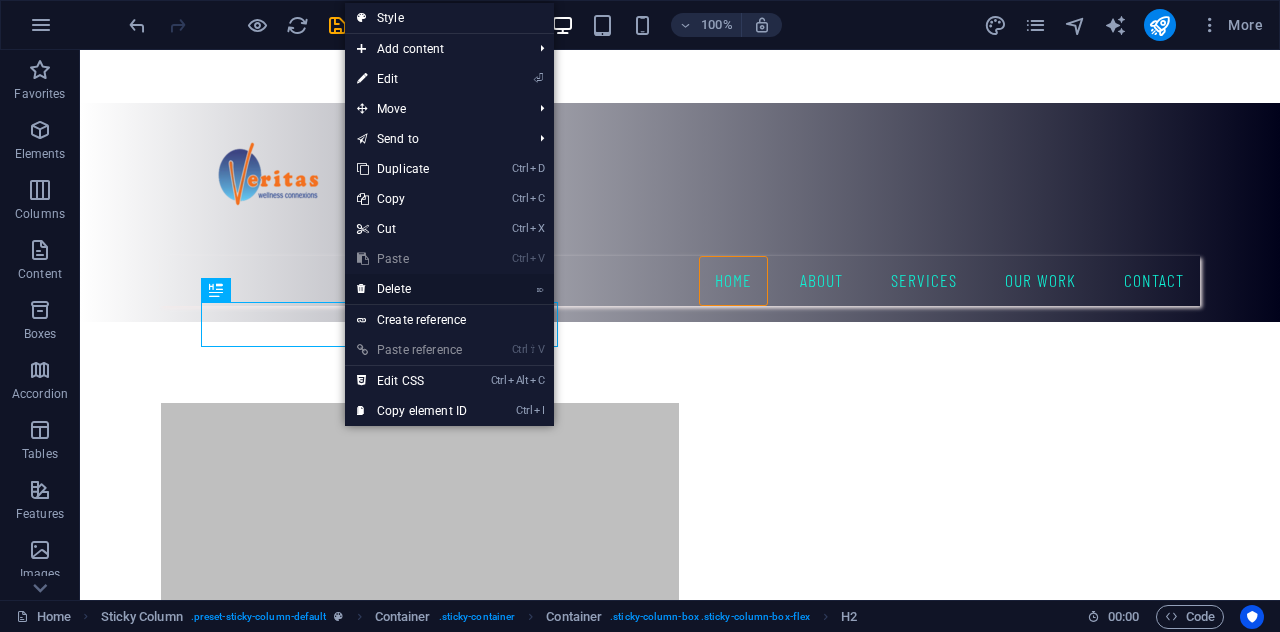 click on "⌦  Delete" at bounding box center (412, 289) 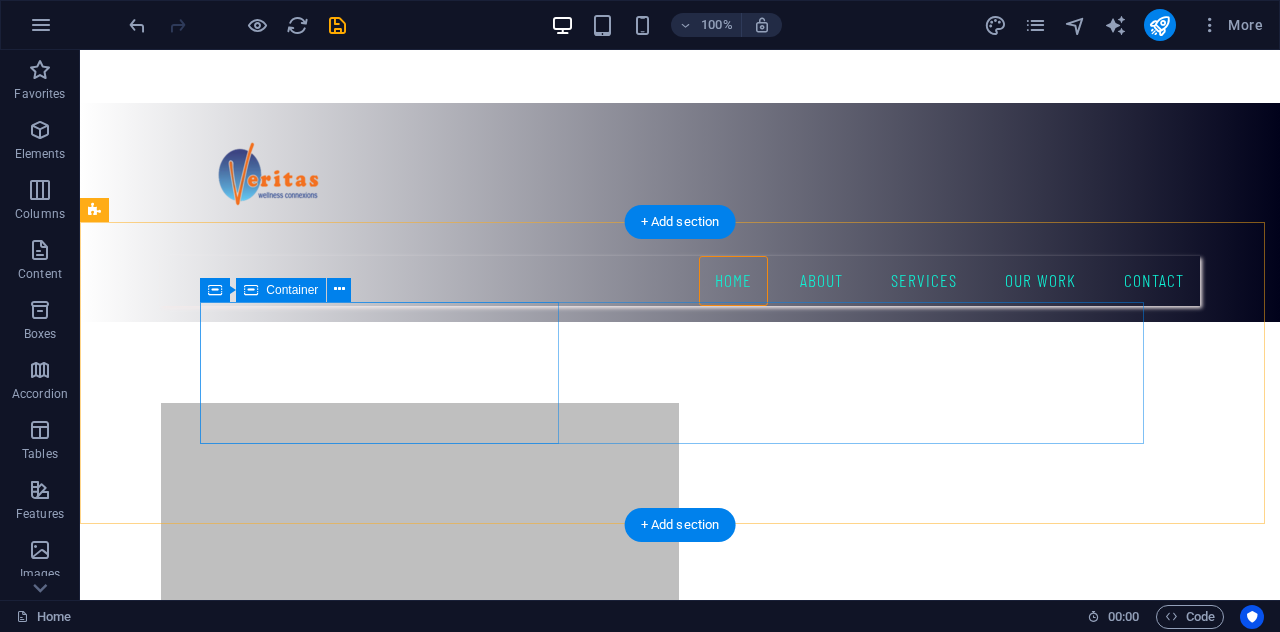 click on "Drop content here or  Add elements  Paste clipboard" at bounding box center [680, 1096] 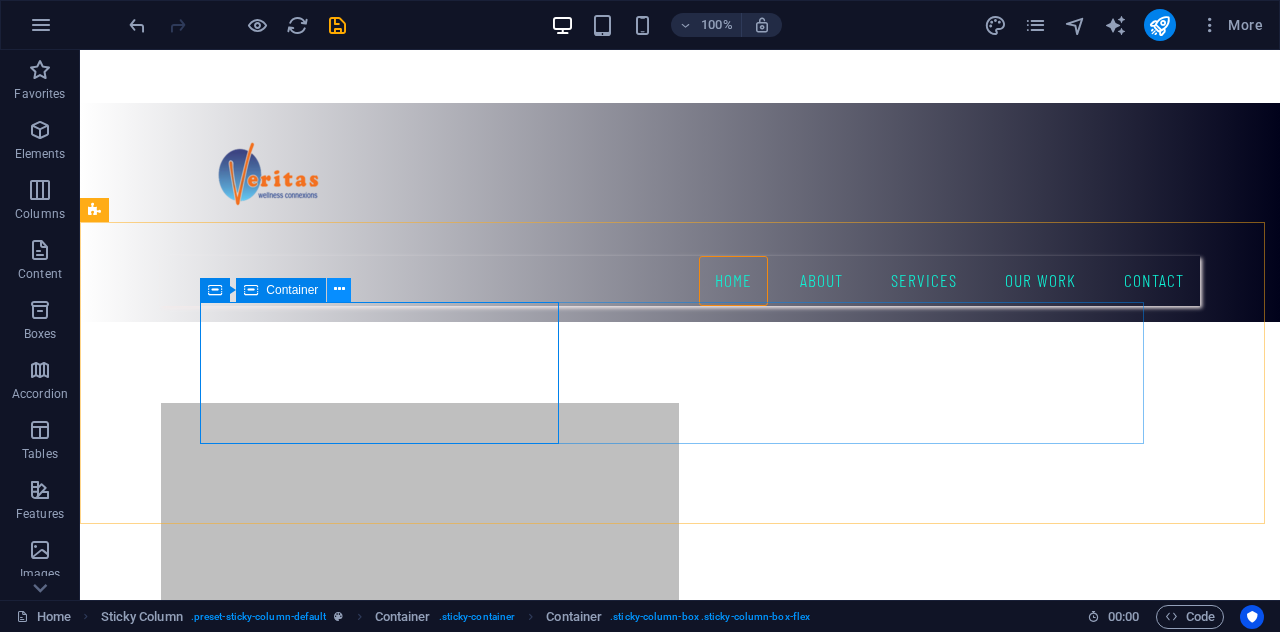 click at bounding box center (339, 289) 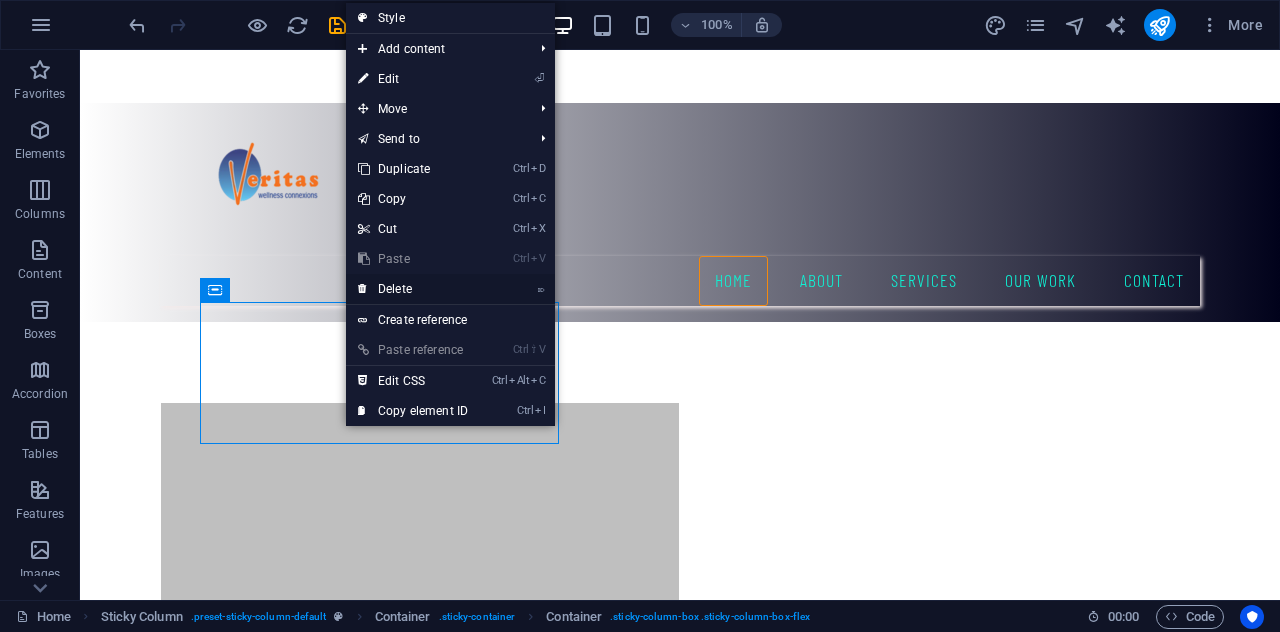 click on "⌦  Delete" at bounding box center (413, 289) 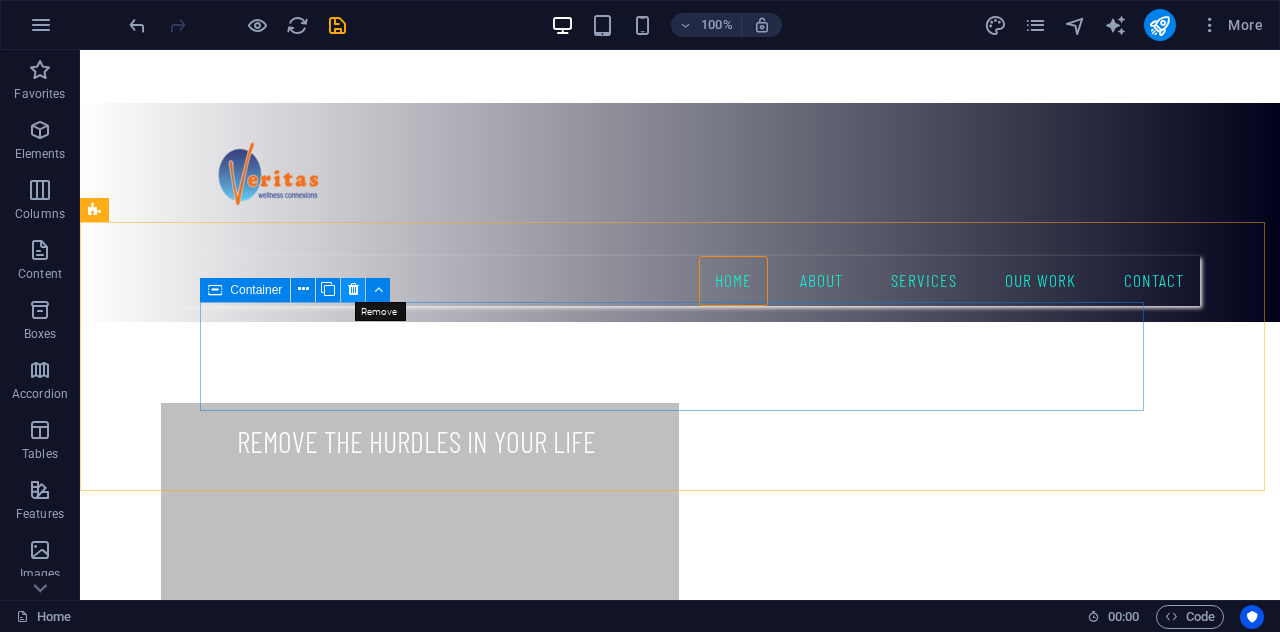 click at bounding box center (353, 290) 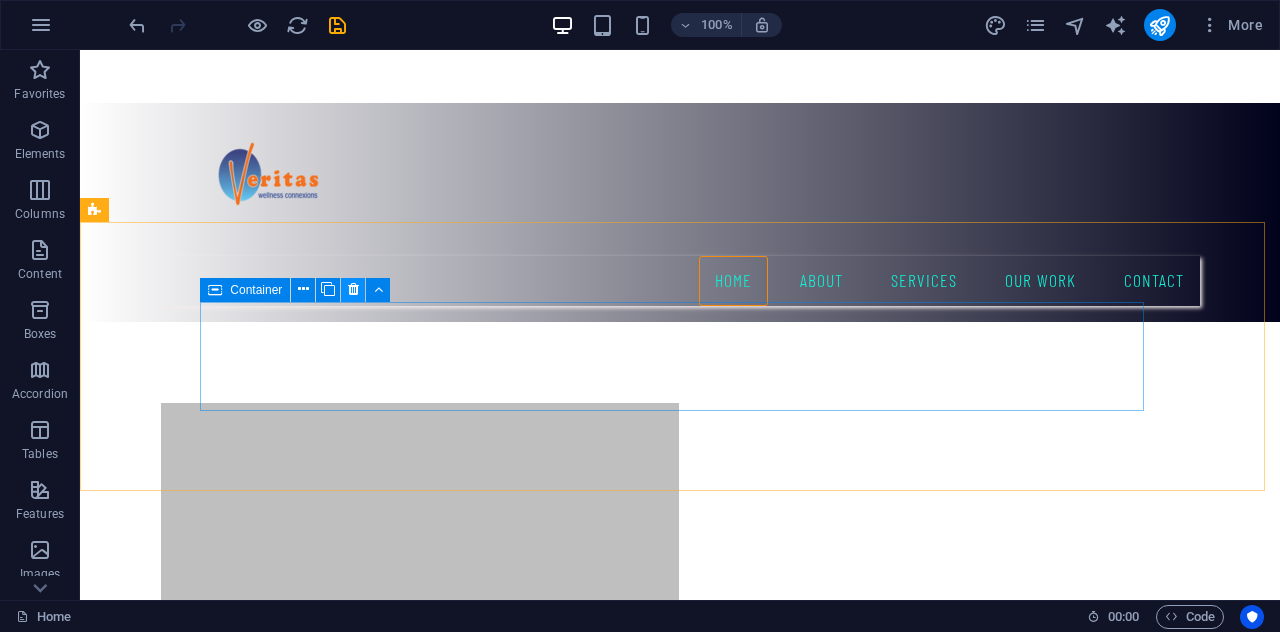 click at bounding box center (353, 290) 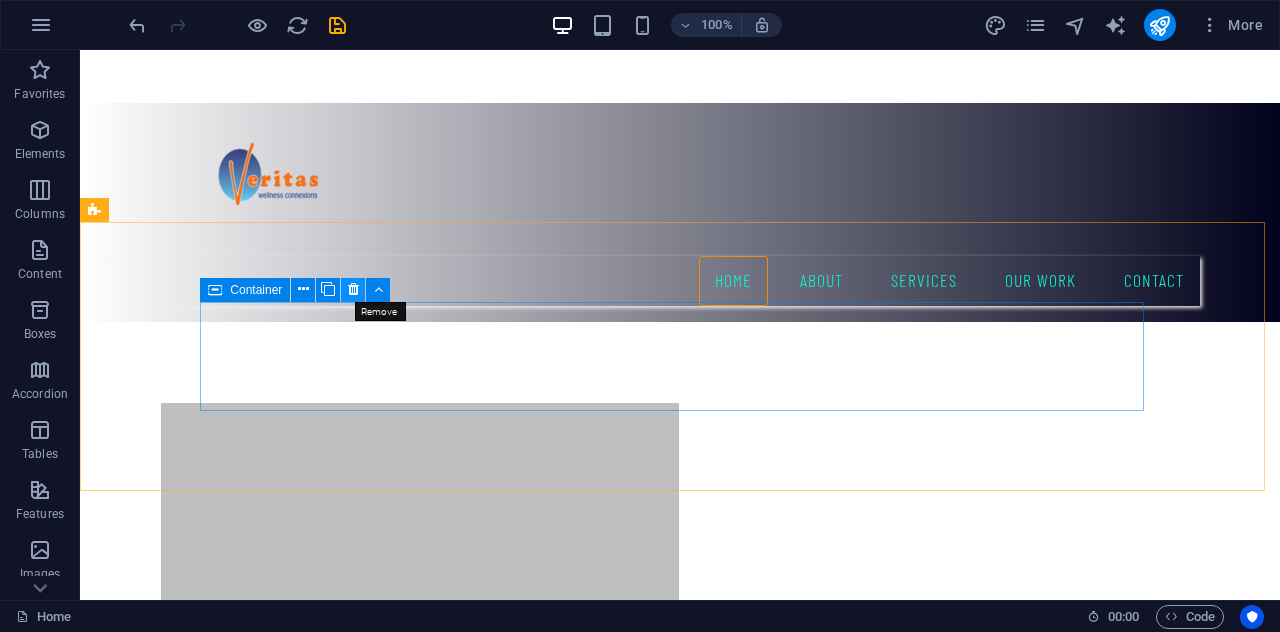 click at bounding box center [353, 289] 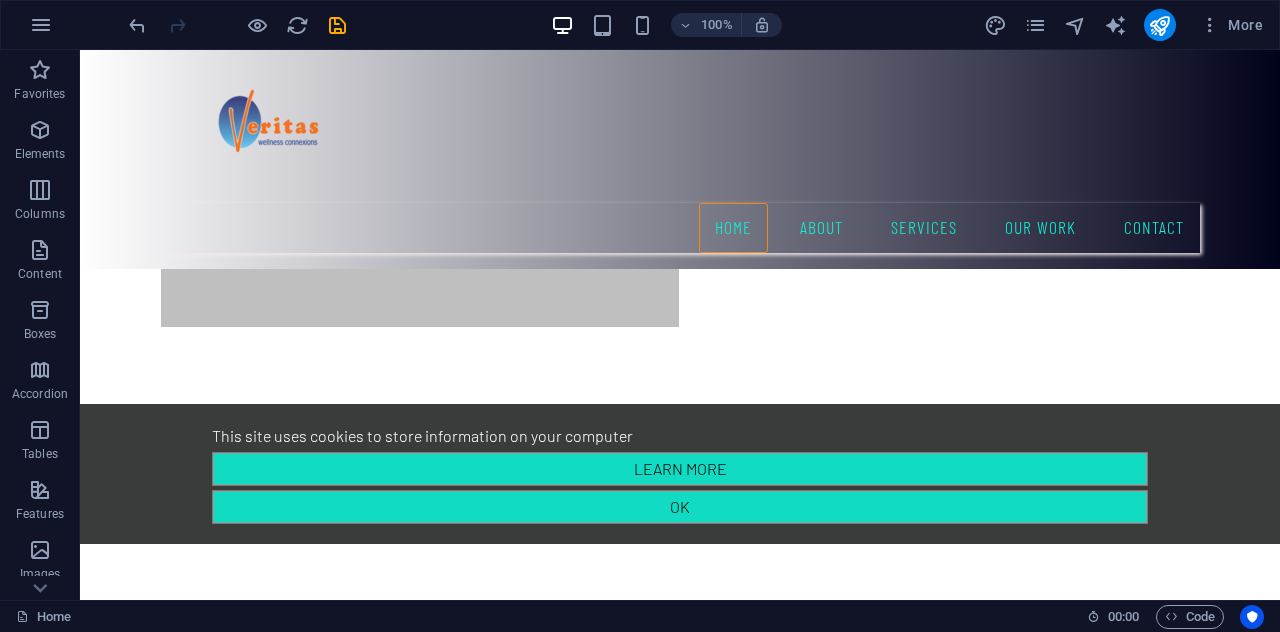 scroll, scrollTop: 836, scrollLeft: 0, axis: vertical 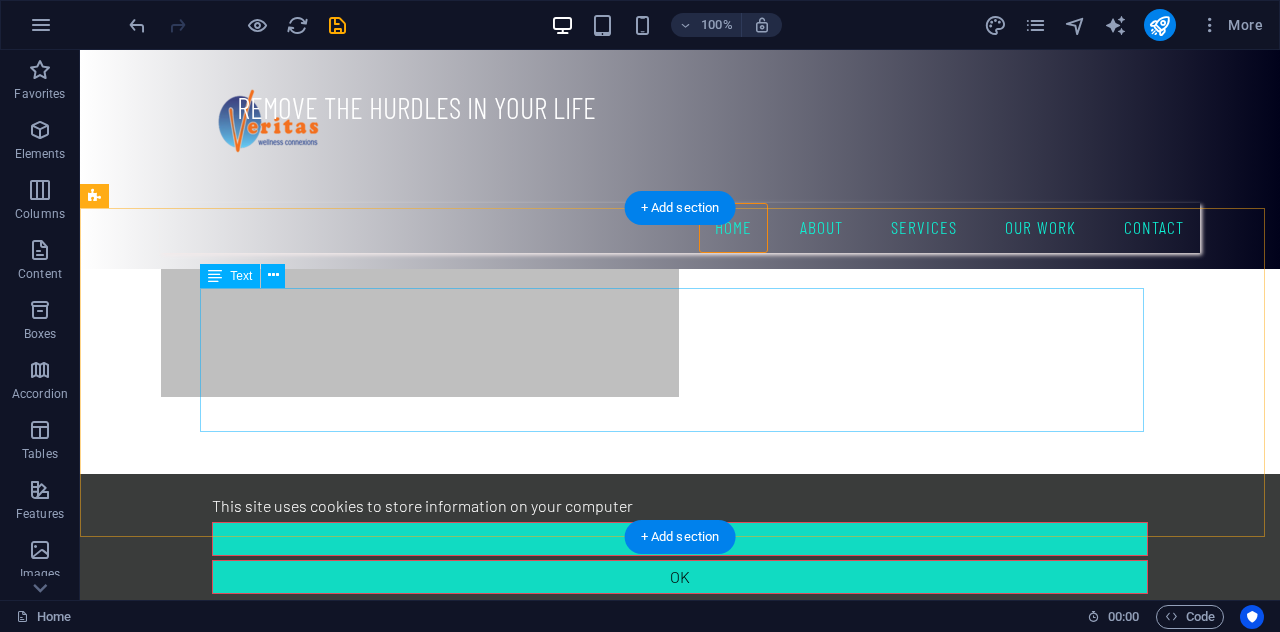 click on "Lorem ipsum dolor sit amet, consectetur adipiscing elit. Vestibulum laoreet, nunc eget laoreet sagittis, quam ligula sodales orci, congue imperdiet eros tortor ac lectus. Duis eget nisl orci. Aliquam mattis purus non mauris blandit id luctus felis convallis. Integer varius egestas vestibulum. Nullam a dolor arcu, ac tempor elit. Donec. Lorem ipsum dolor sit amet, consectetur adipiscing elit. Proin blandit nunc sed sem dictum id feugiat quam blandit. Donec nec sem sed arcu interdum commodo ac ac diam. Donec consequat semper rutrum. Vestibulum et mauris elit. Vestibulum mauris lacus, ultricies. Duis nisl nibh, egestas at fermentum at, viverra et purus. Maecenas lobortis odio id sapien facilisis elementum. Curabitur et magna justo, et gravida augue. Sed tristique pellentesque arcu quis tempo." at bounding box center [680, 1032] 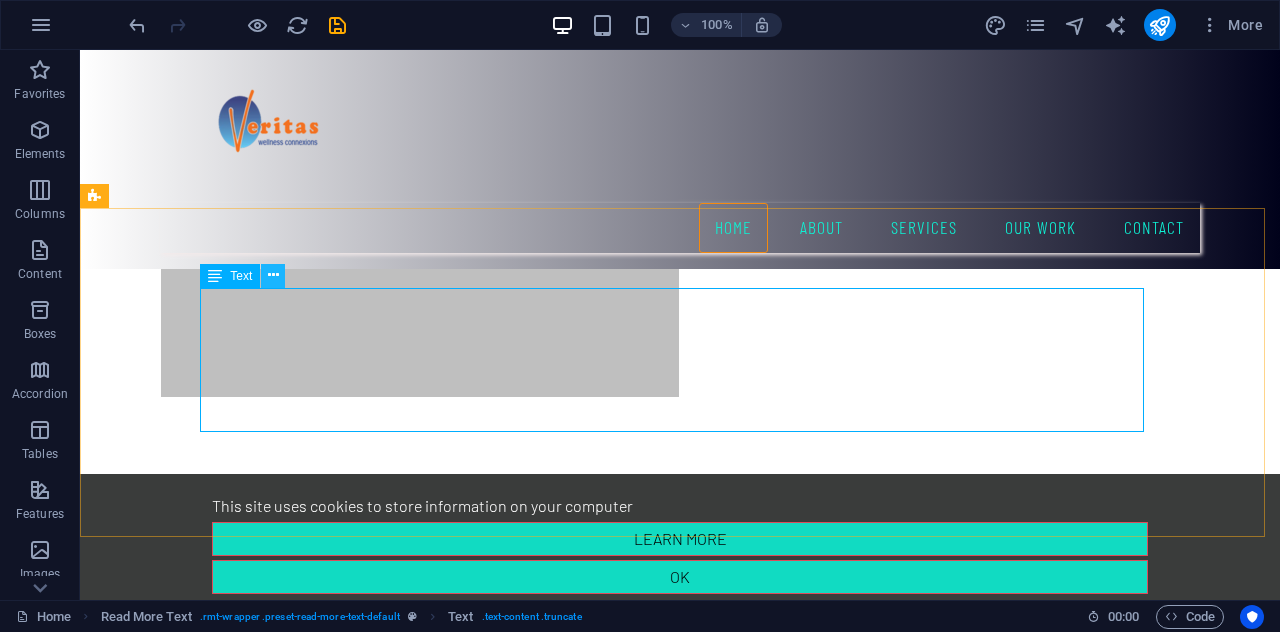 click at bounding box center [273, 275] 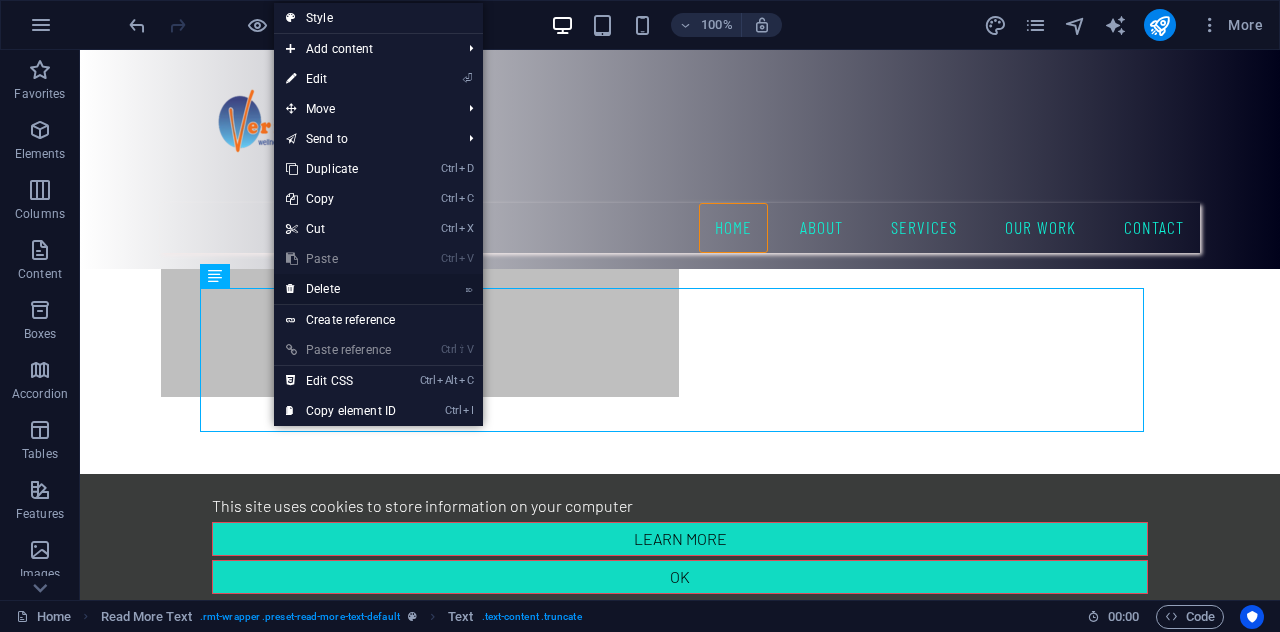 click on "⌦  Delete" at bounding box center (341, 289) 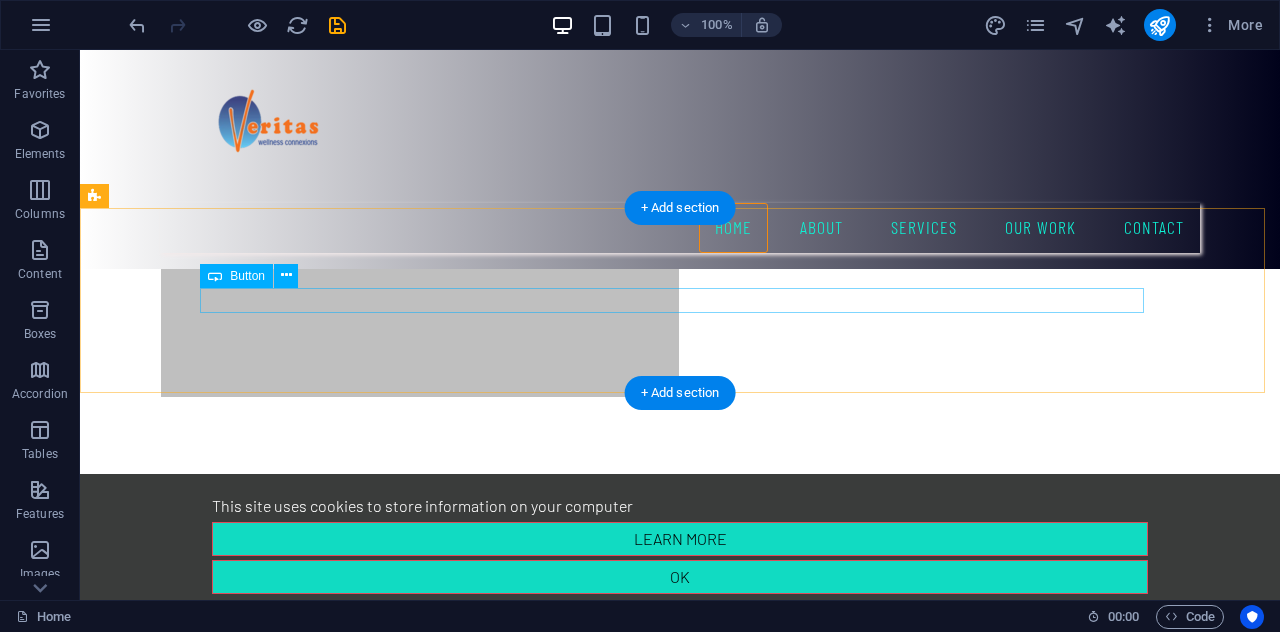 click on "Read more" at bounding box center (680, 973) 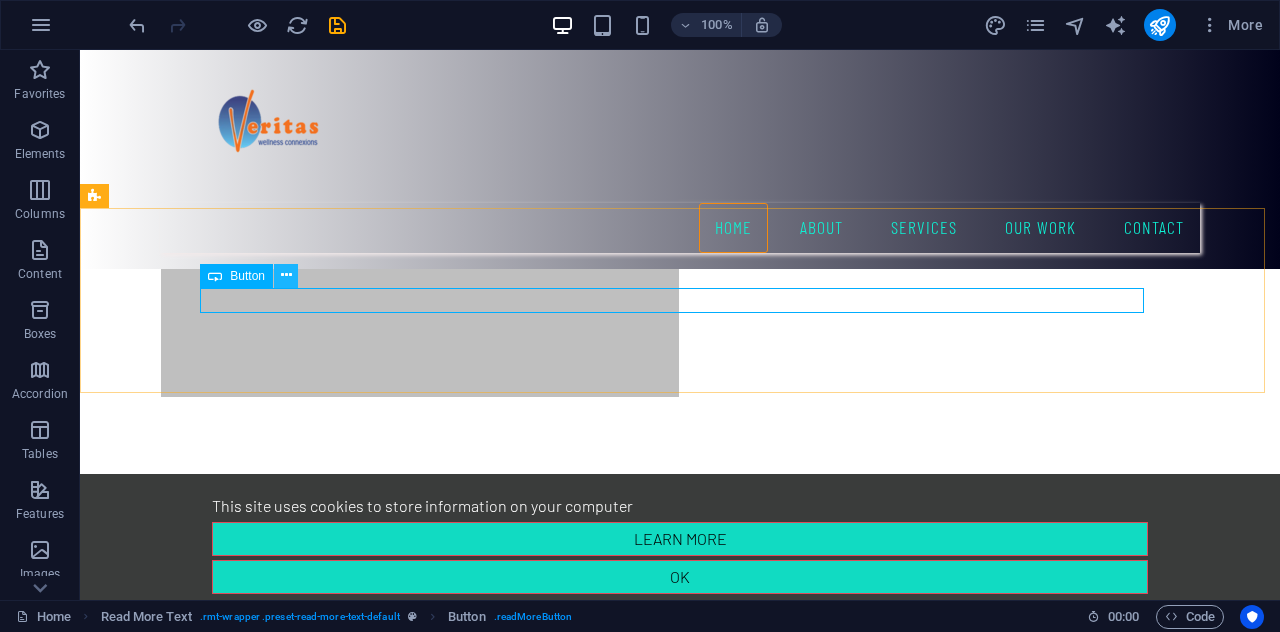 click at bounding box center [286, 275] 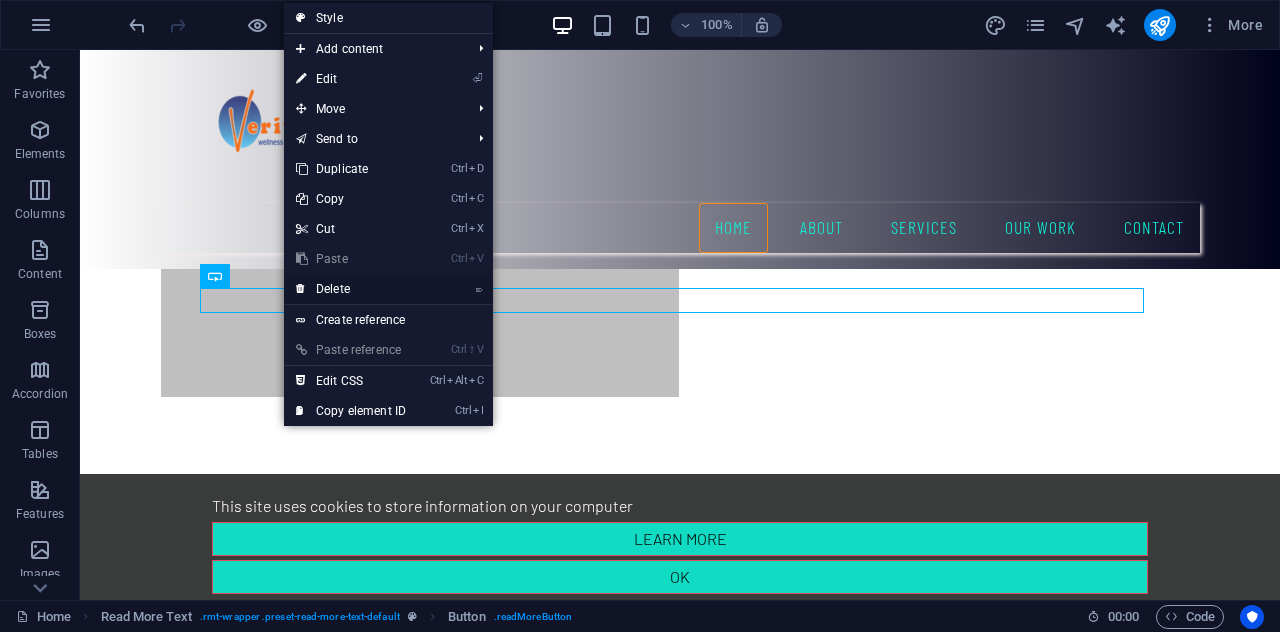 click on "⌦  Delete" at bounding box center (351, 289) 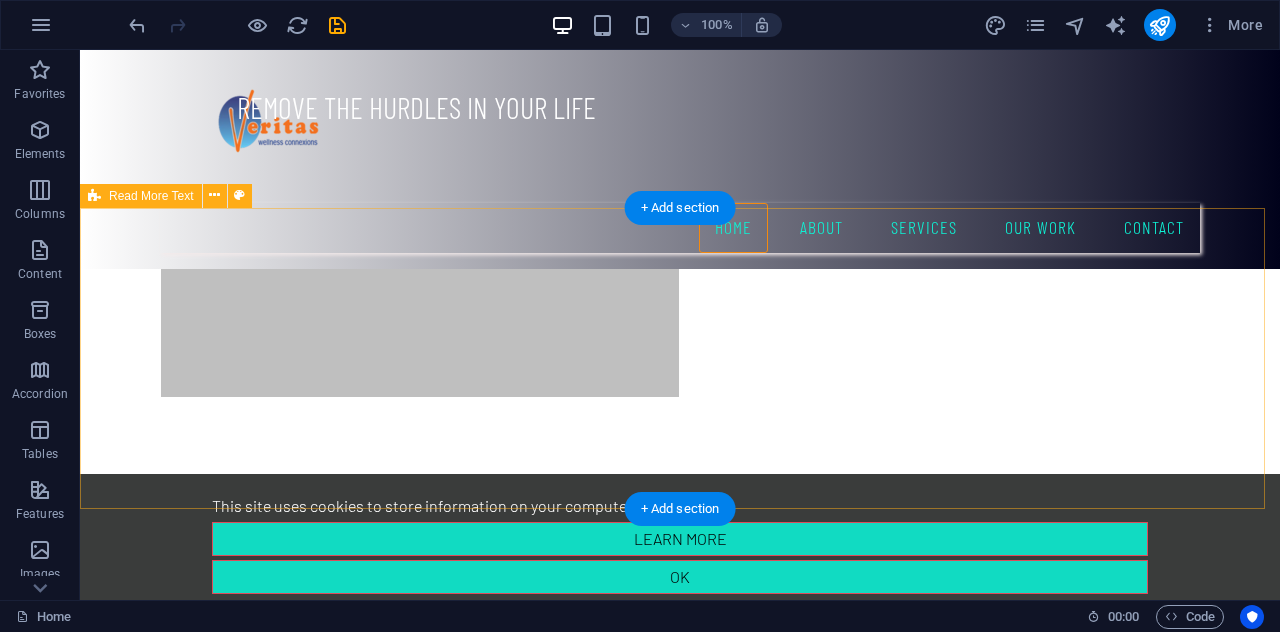 click on "Drop content here or  Add elements  Paste clipboard" at bounding box center [680, 1031] 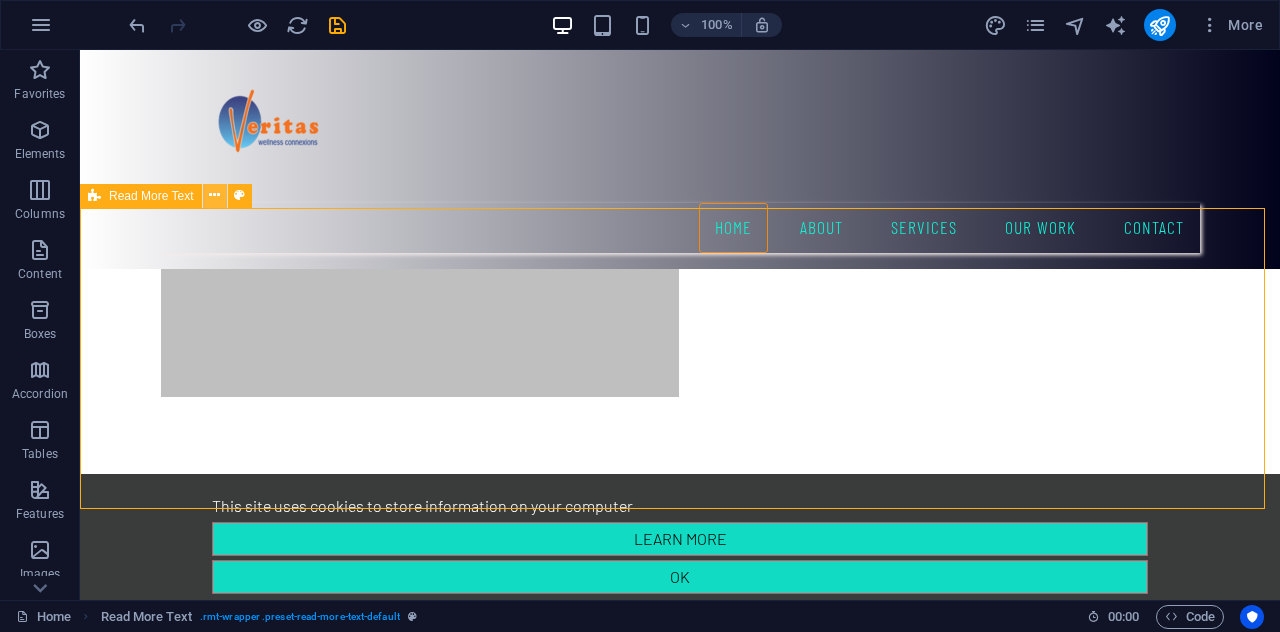 click at bounding box center [214, 195] 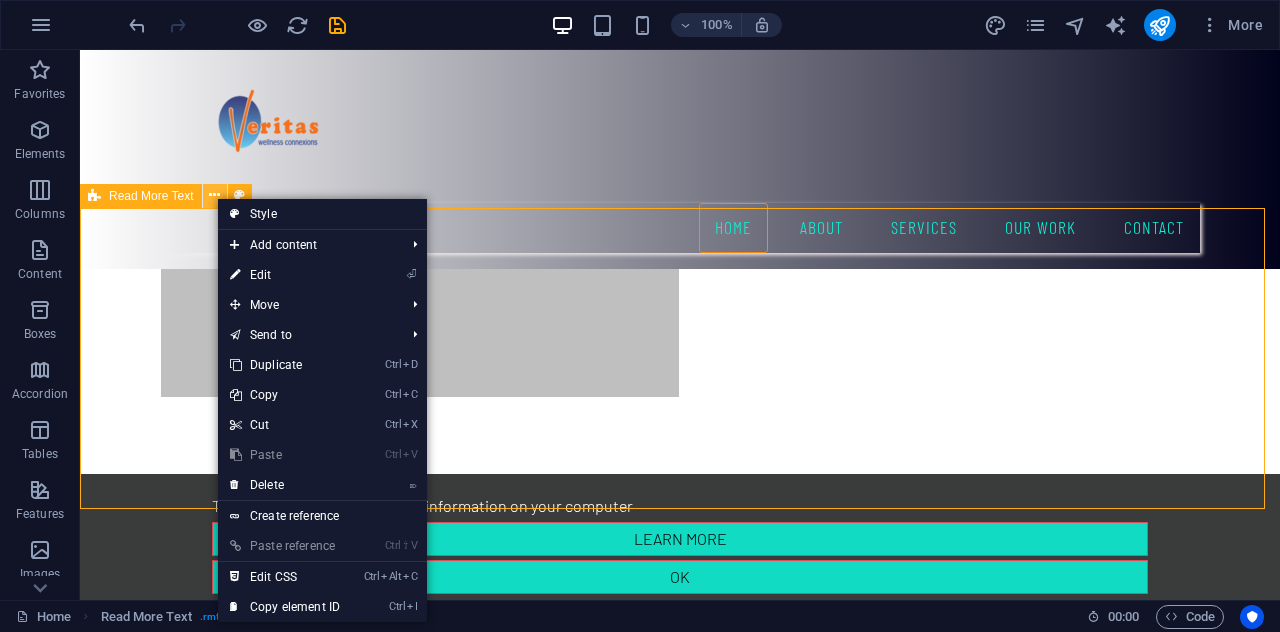 click at bounding box center [214, 195] 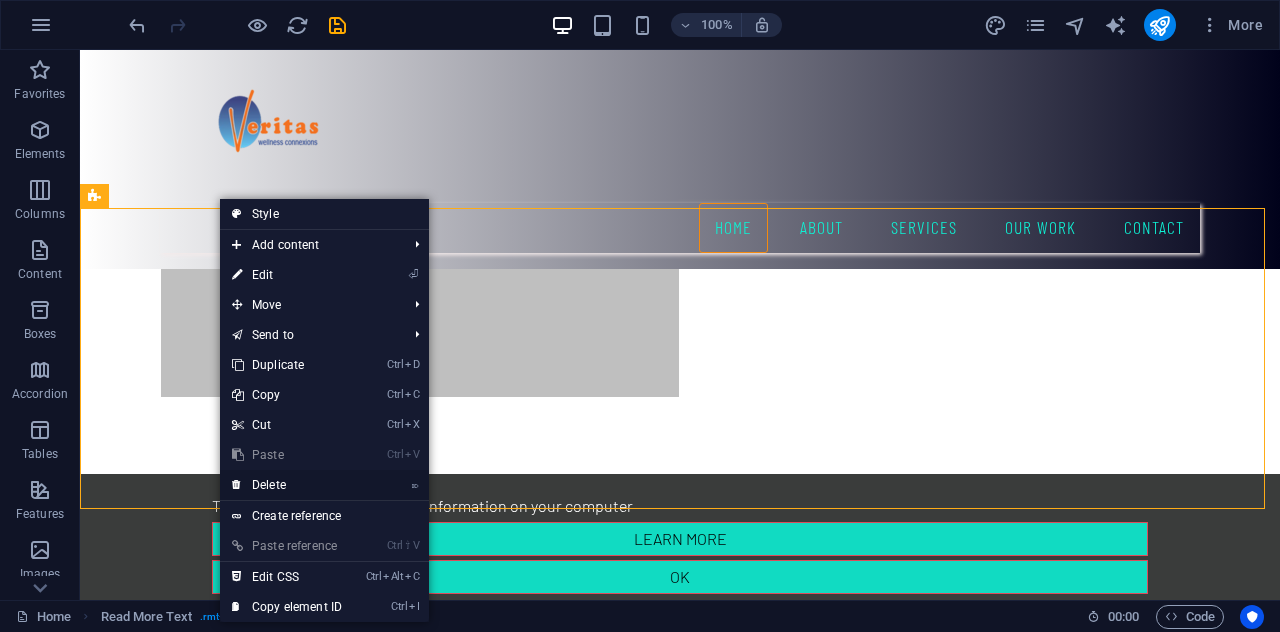 click on "⌦  Delete" at bounding box center [287, 485] 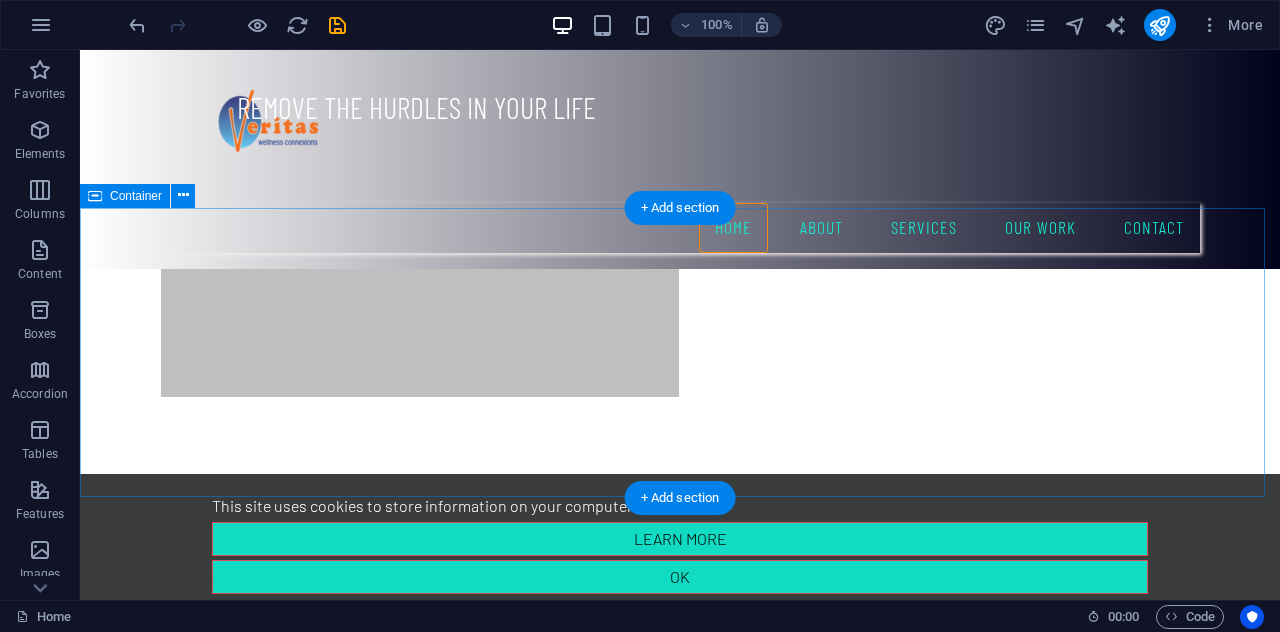 click on "Veritas wellness connexions  Welcome to Veritas Wellness Connexions, a social enterprise dedicated to enhancing the well-being of employees, students, and communities through comprehensive wellness services. Our mission is to foster holistic wellness by providing innovative solutions in mental health, emotional well-being, financial stability, and physical health." at bounding box center [680, 1025] 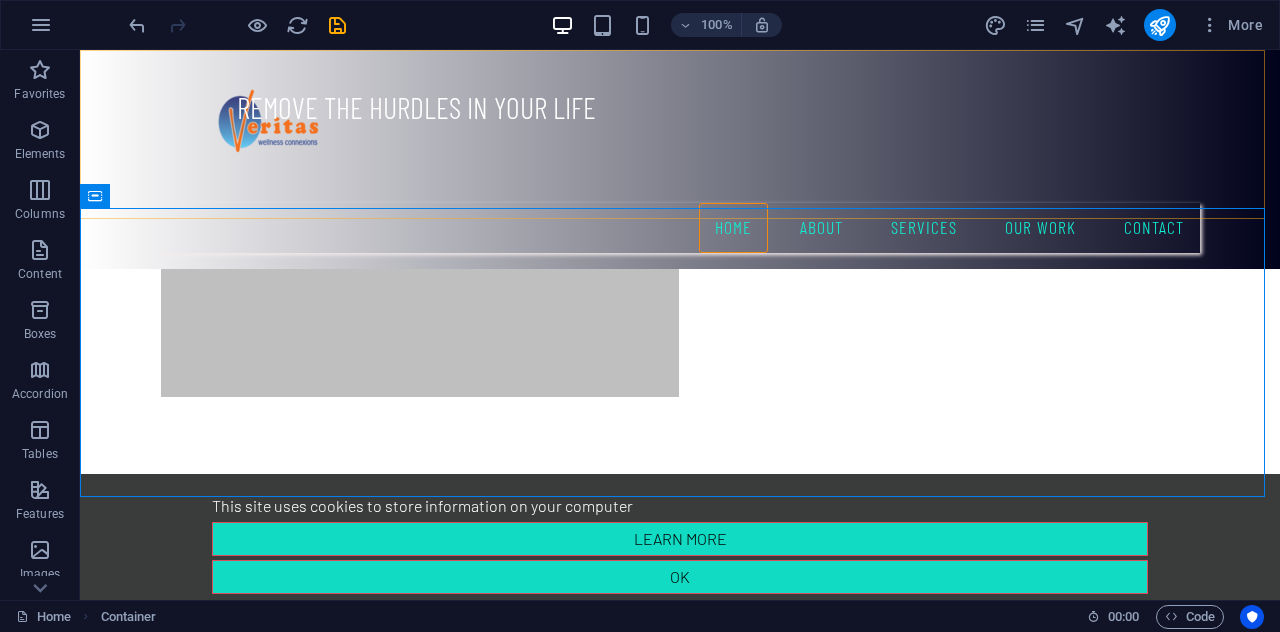 click on "Home About Services Our Work Contact" at bounding box center (680, 159) 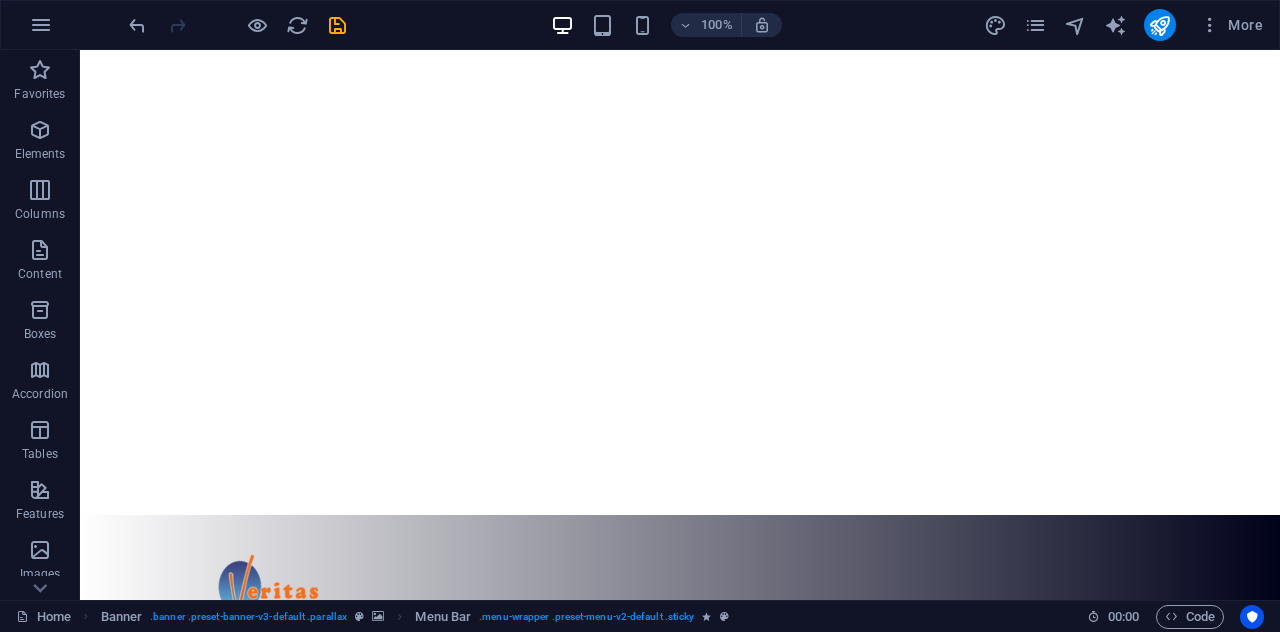scroll, scrollTop: 144, scrollLeft: 0, axis: vertical 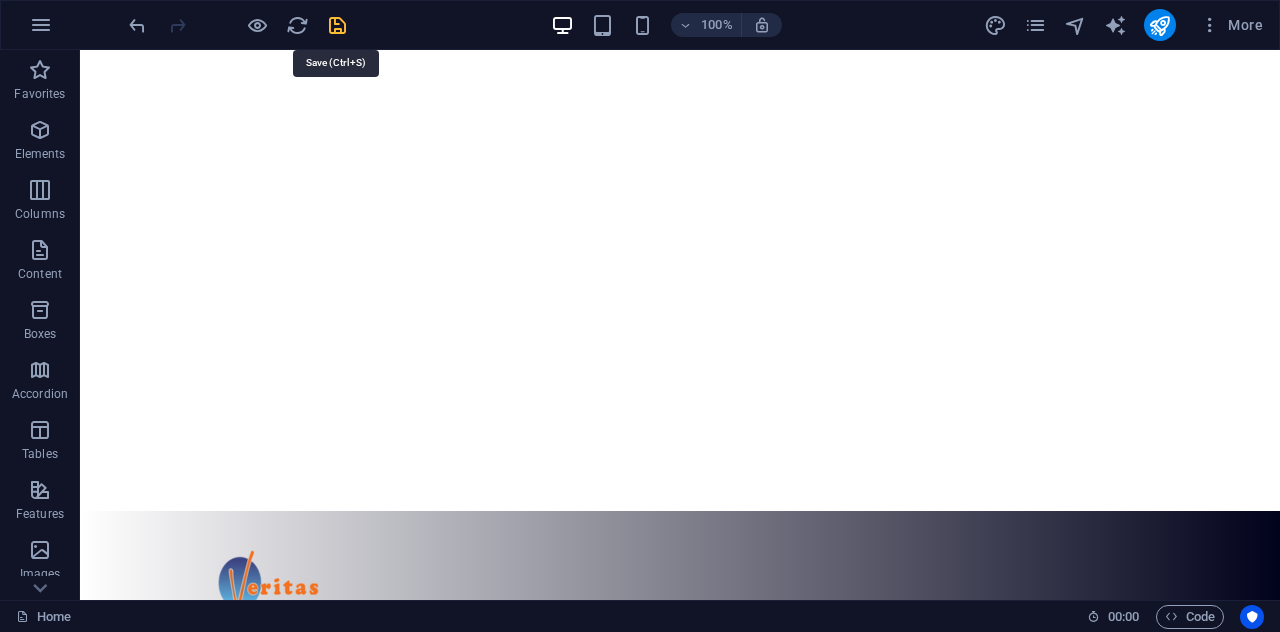 click at bounding box center [337, 25] 